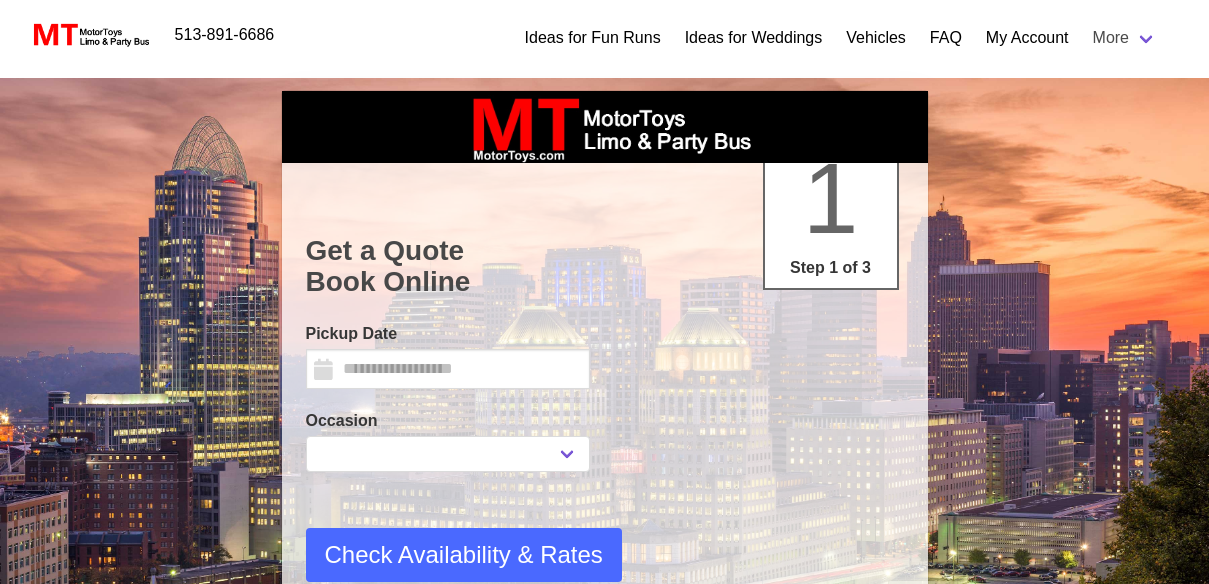 select 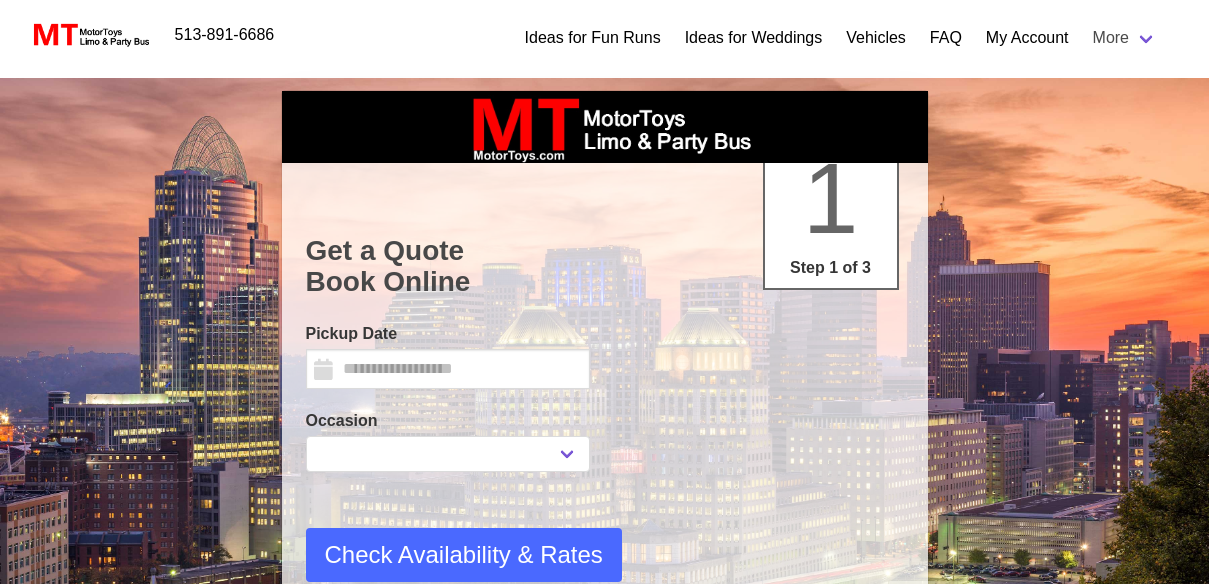 type on "********" 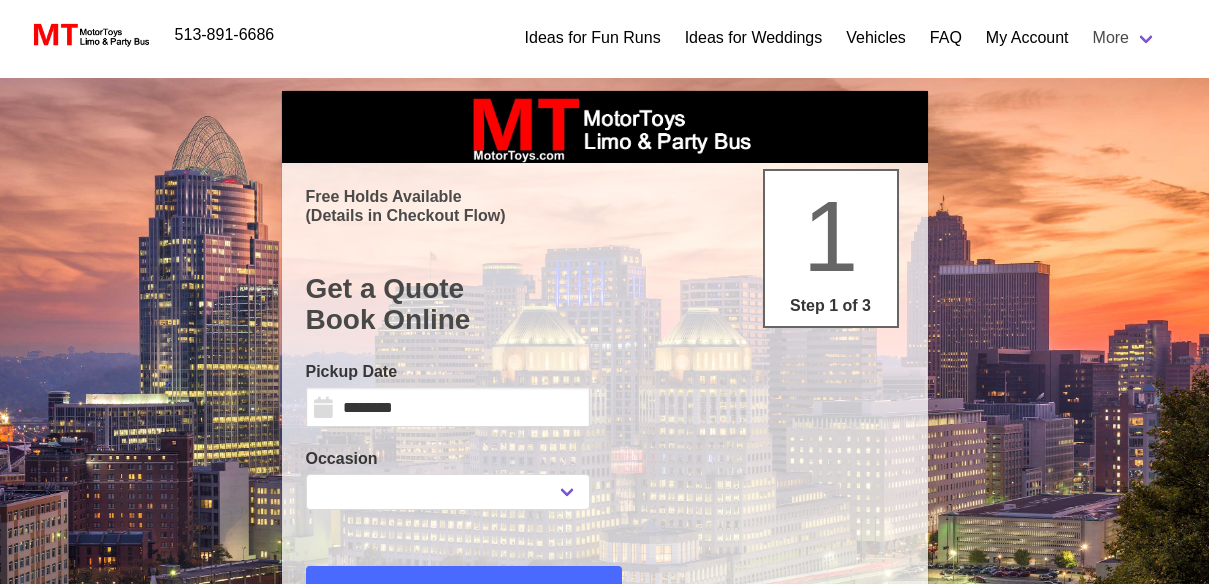 scroll, scrollTop: 0, scrollLeft: 0, axis: both 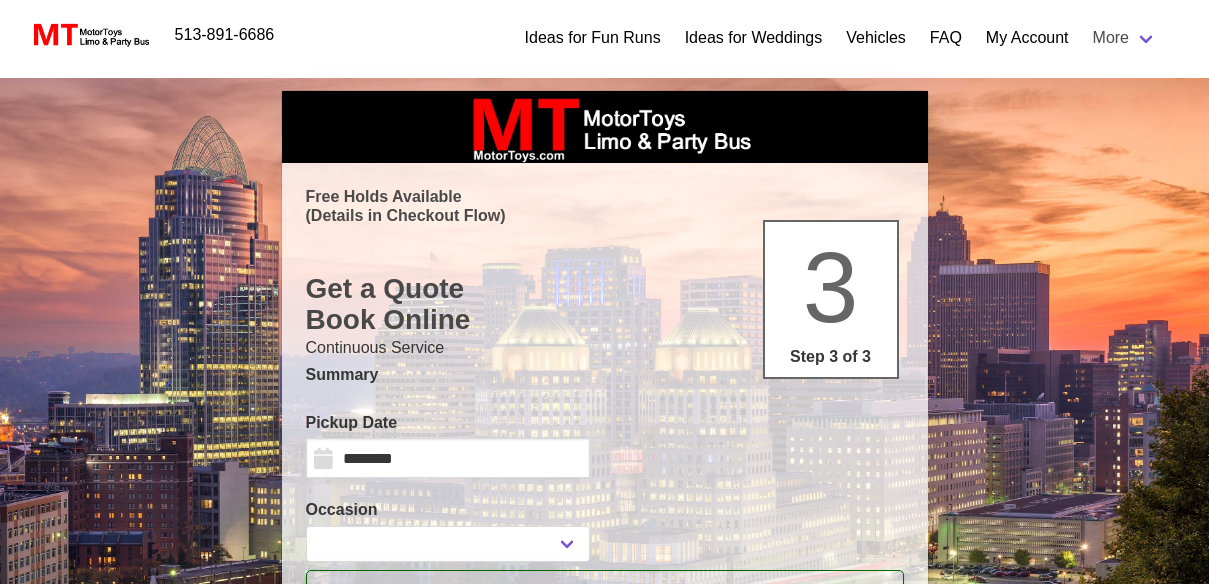 select 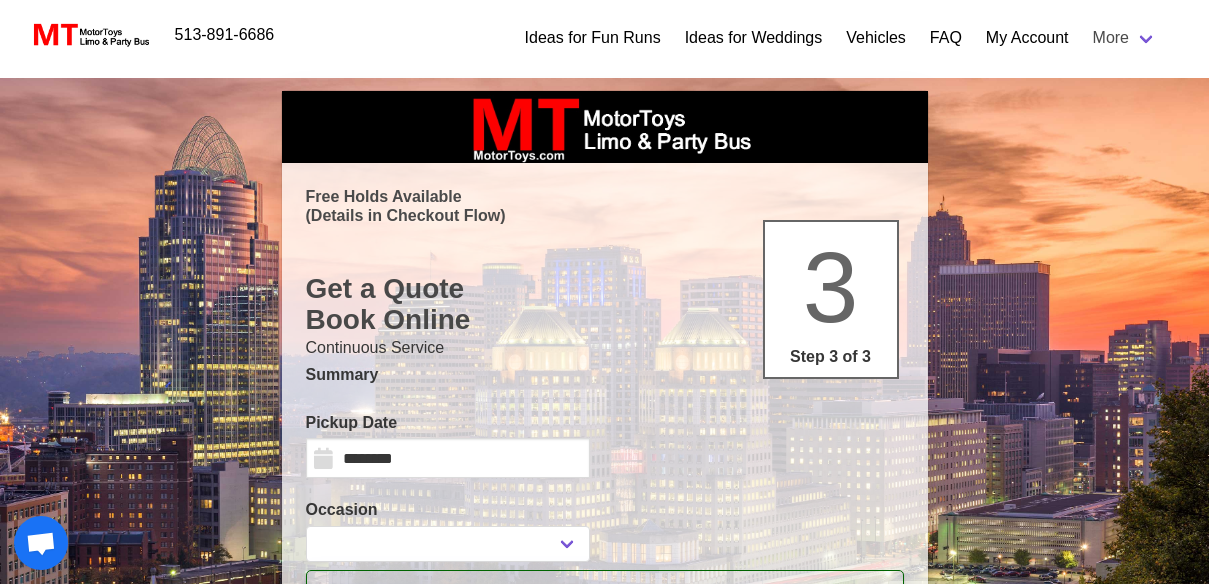 type on "**********" 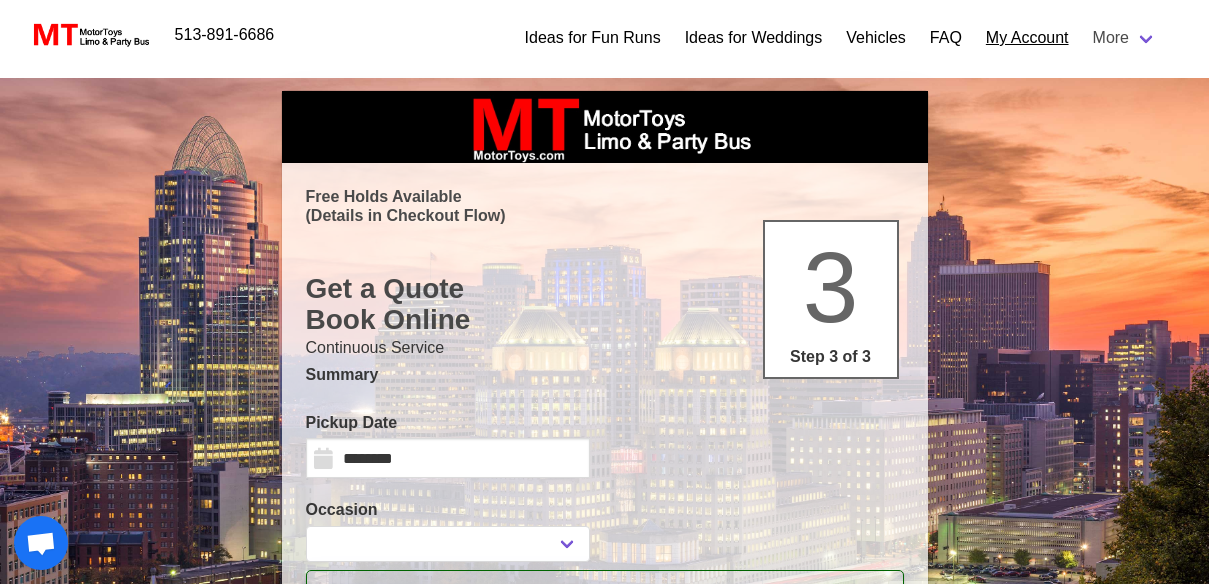 click on "My Account" at bounding box center (1027, 38) 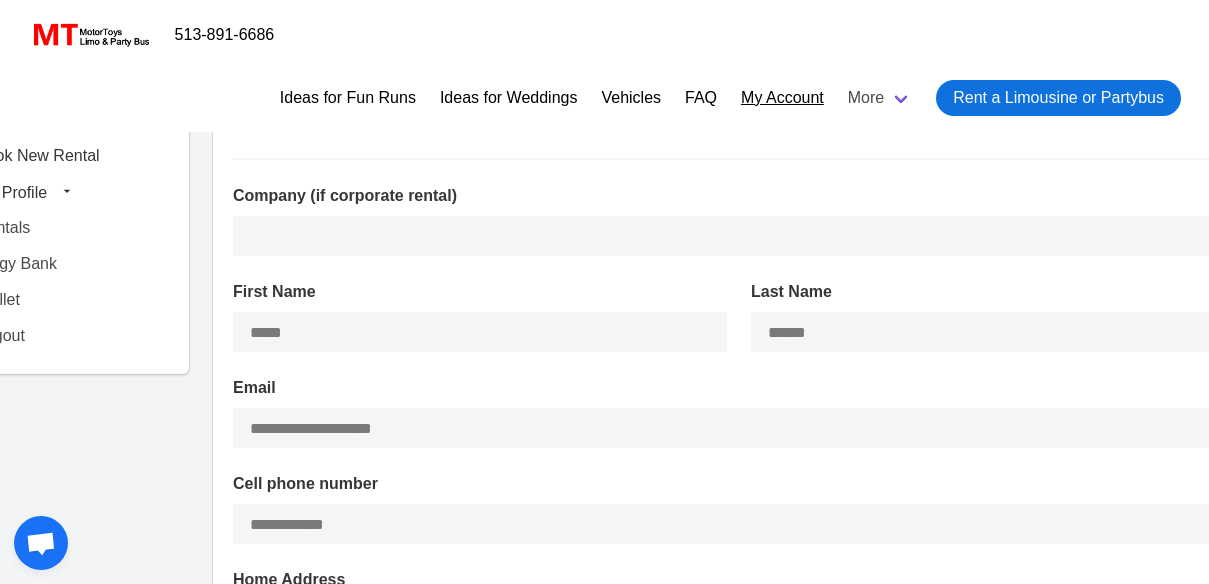 type on "**********" 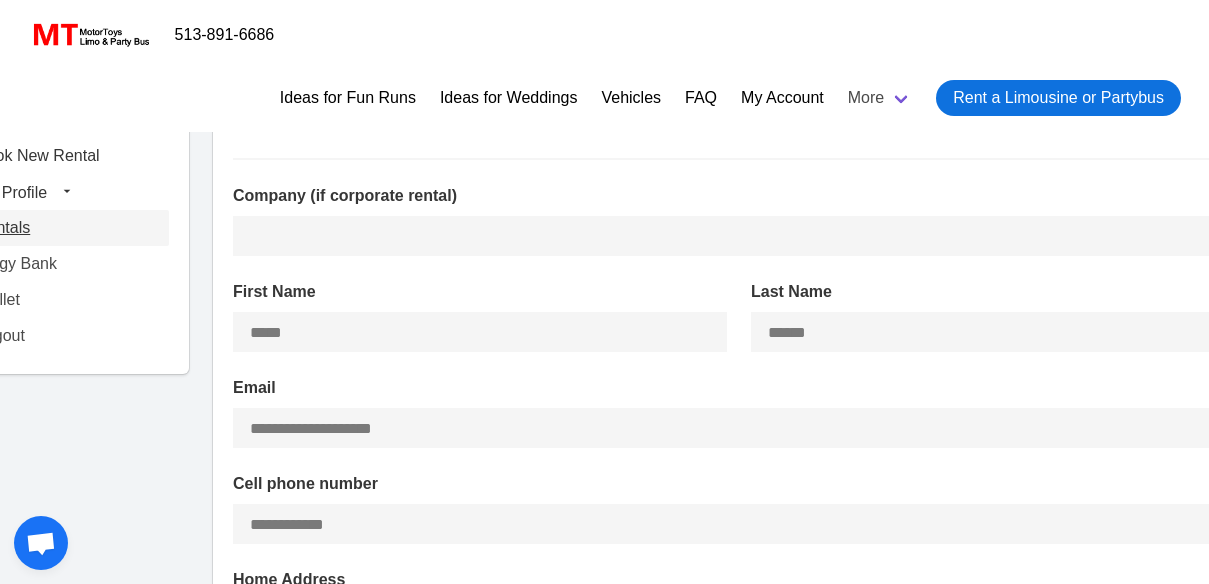 click on "Rentals" at bounding box center [66, 228] 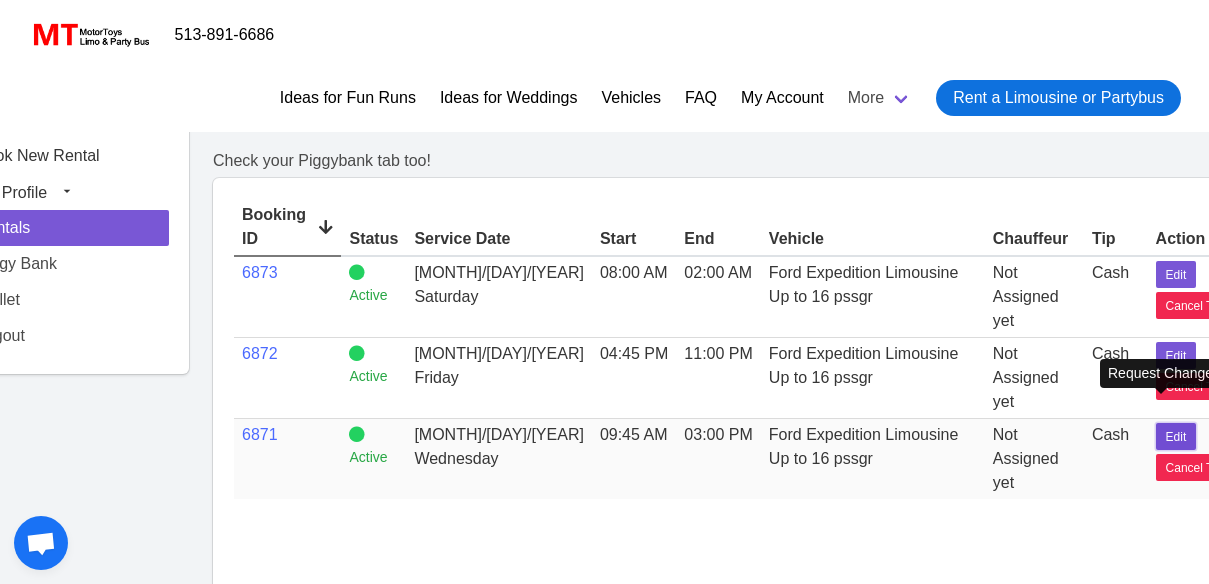 click on "Edit" at bounding box center (1176, 437) 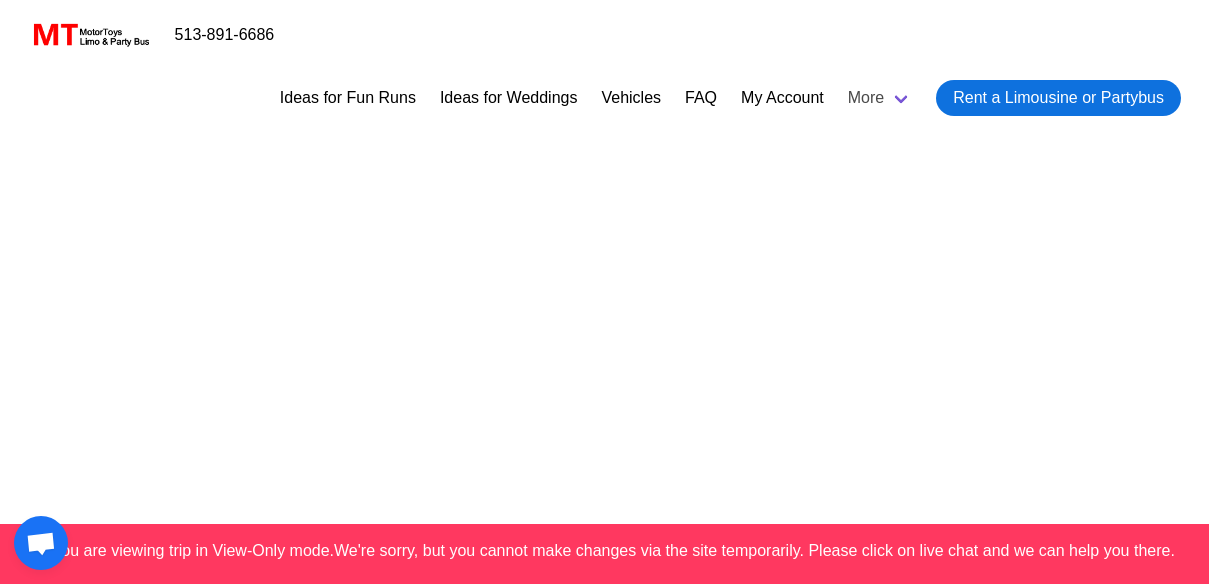 select on "*" 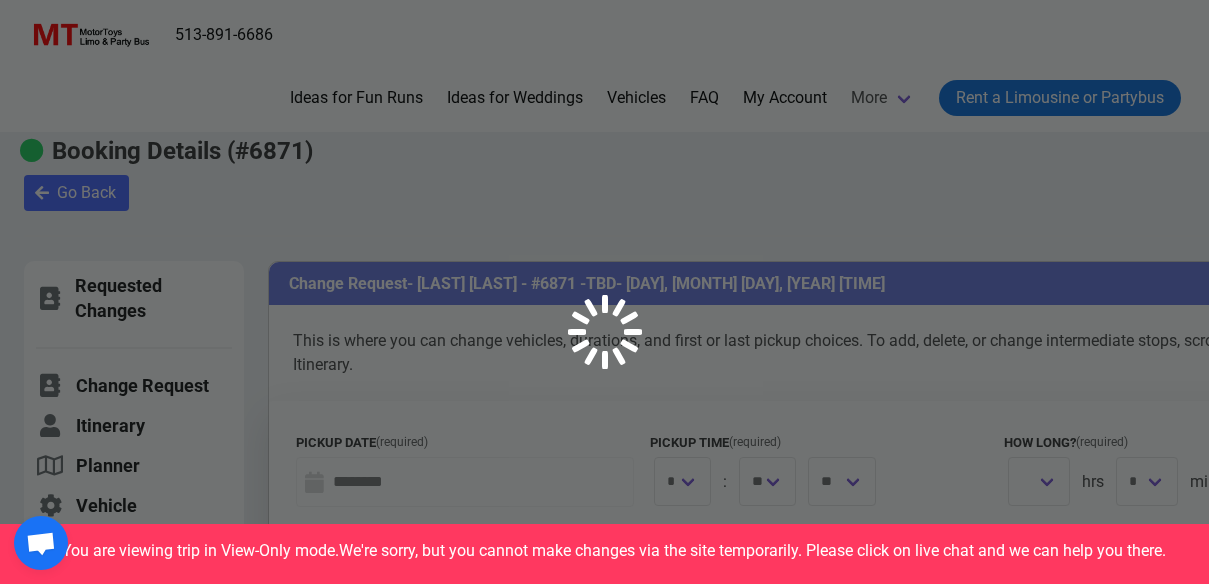 select 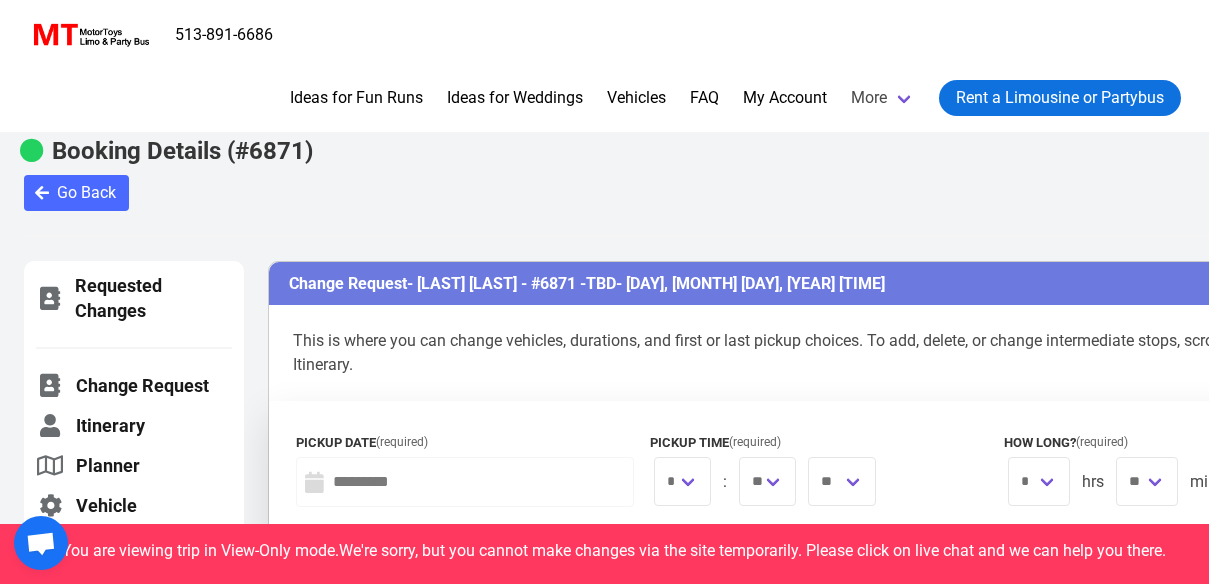 type on "**********" 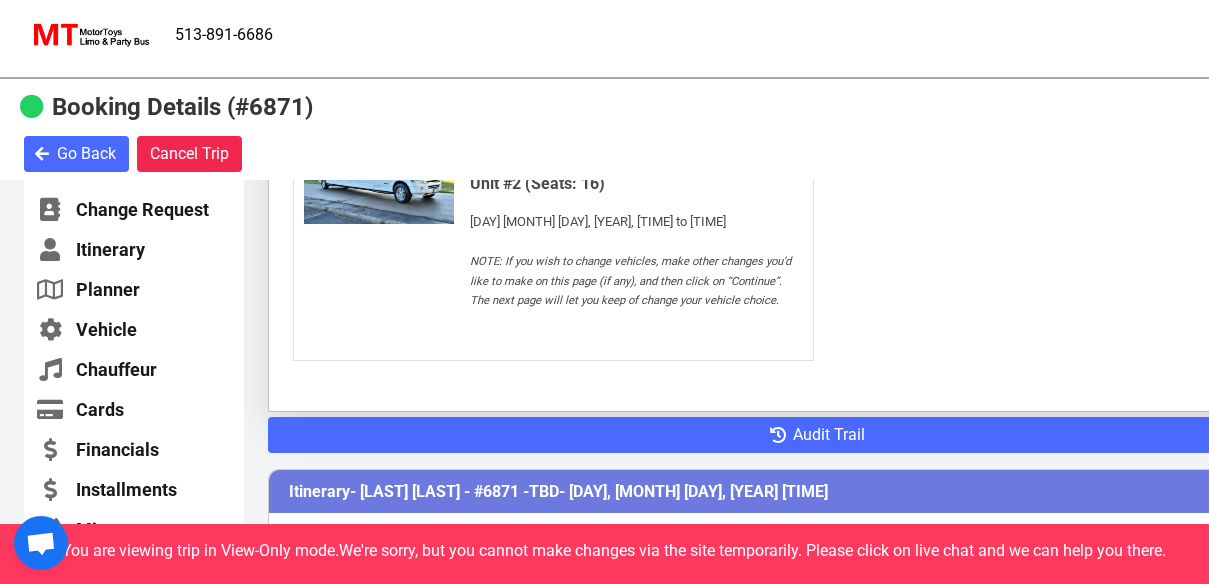 scroll, scrollTop: 651, scrollLeft: 0, axis: vertical 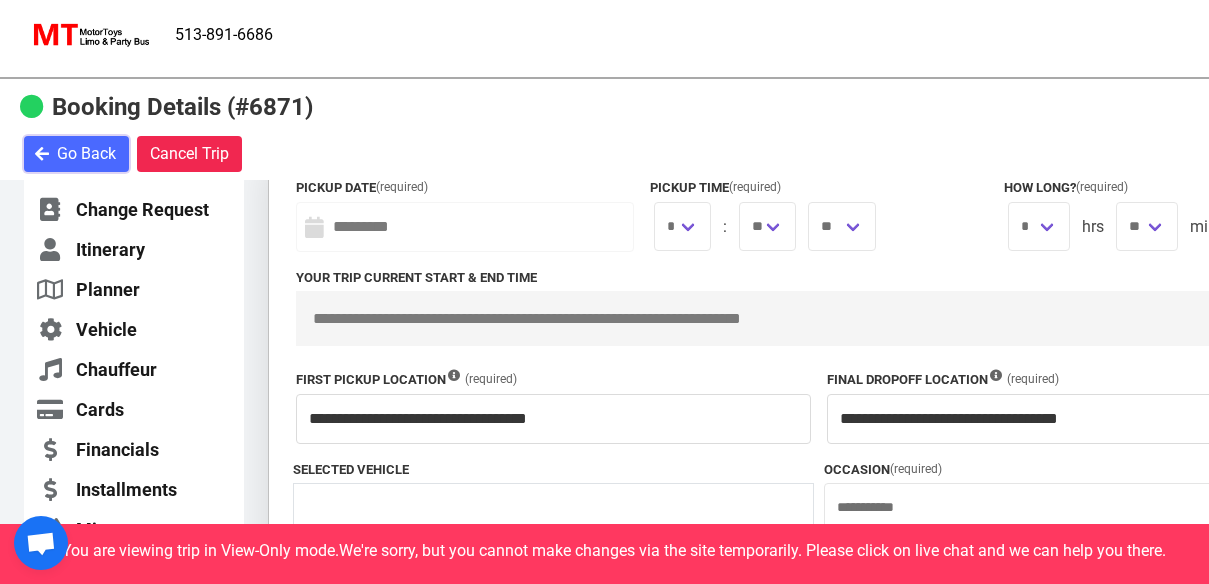 click on "Go Back" at bounding box center [86, 154] 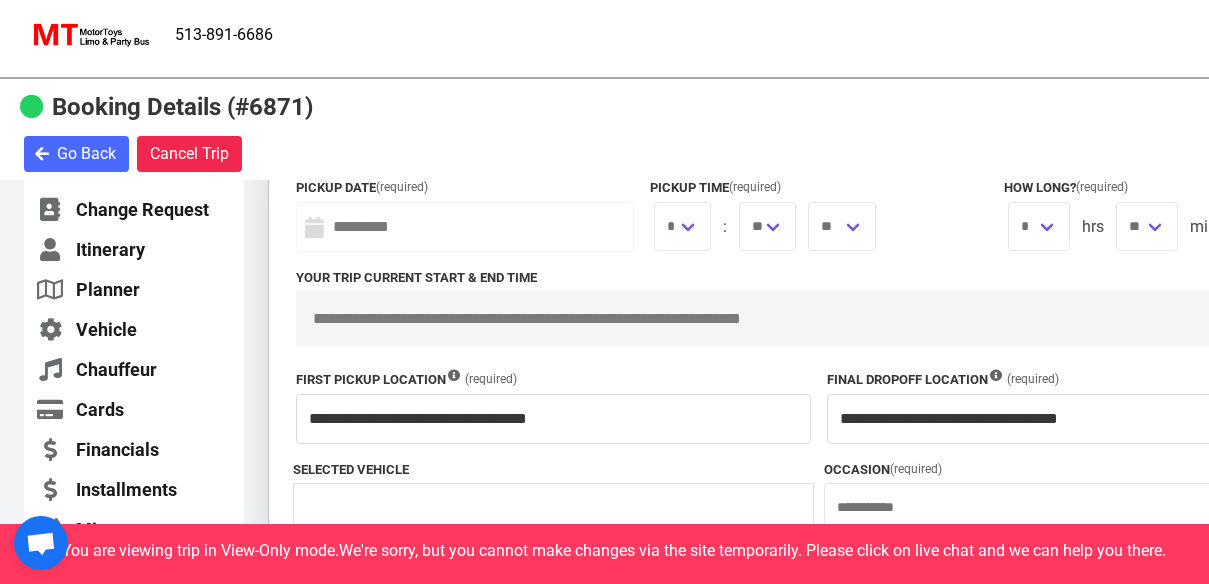 scroll, scrollTop: 646, scrollLeft: 0, axis: vertical 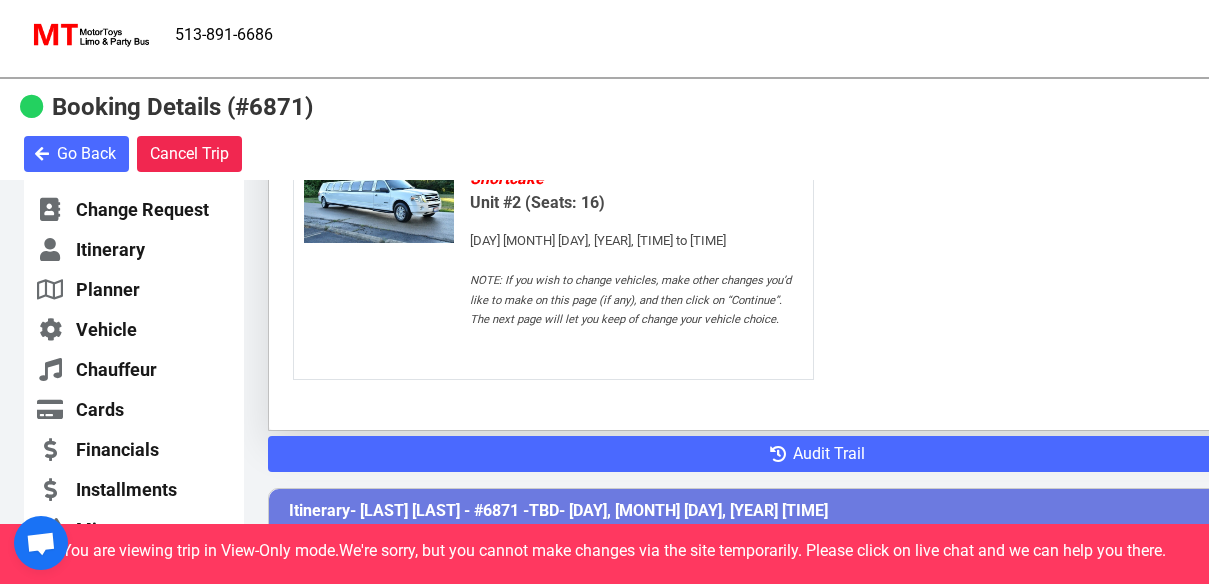select on "********" 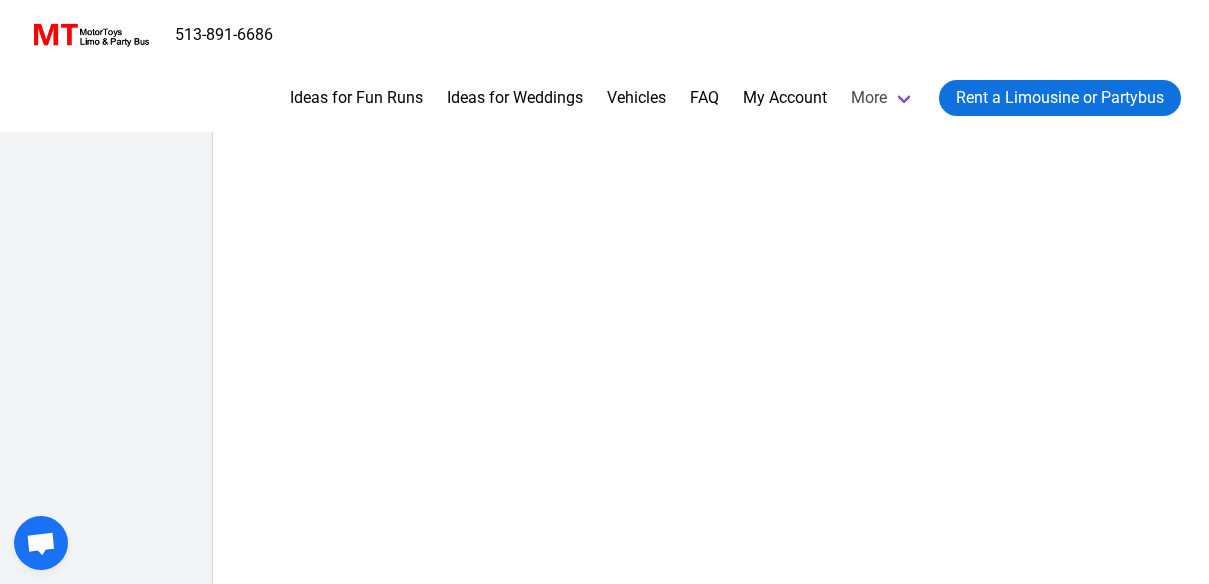scroll, scrollTop: 452, scrollLeft: 0, axis: vertical 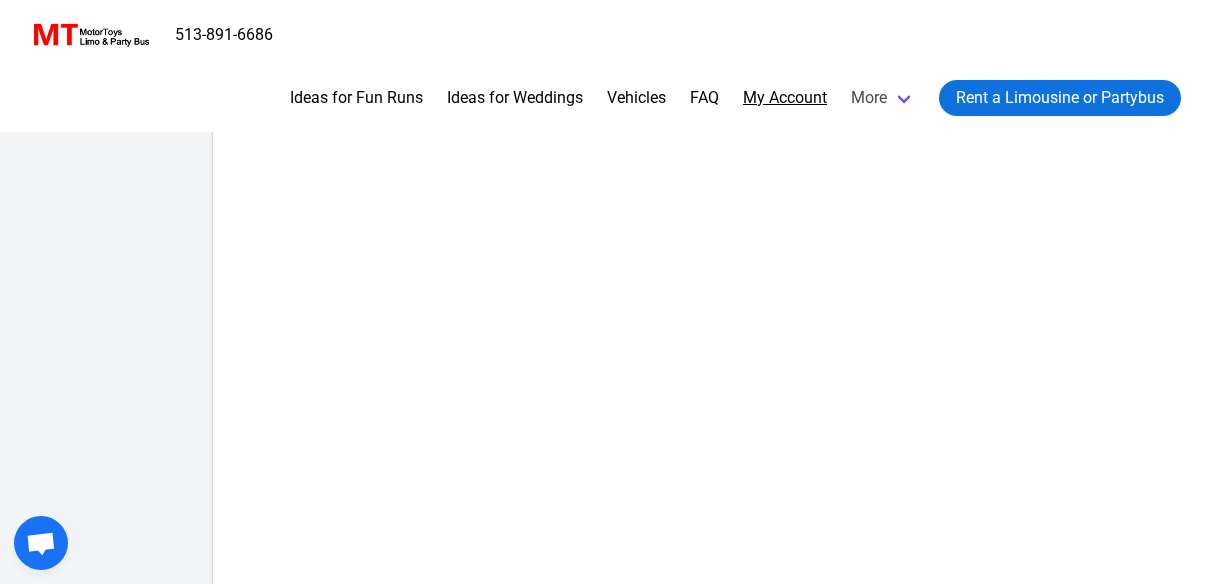 click on "My Account" at bounding box center (785, 98) 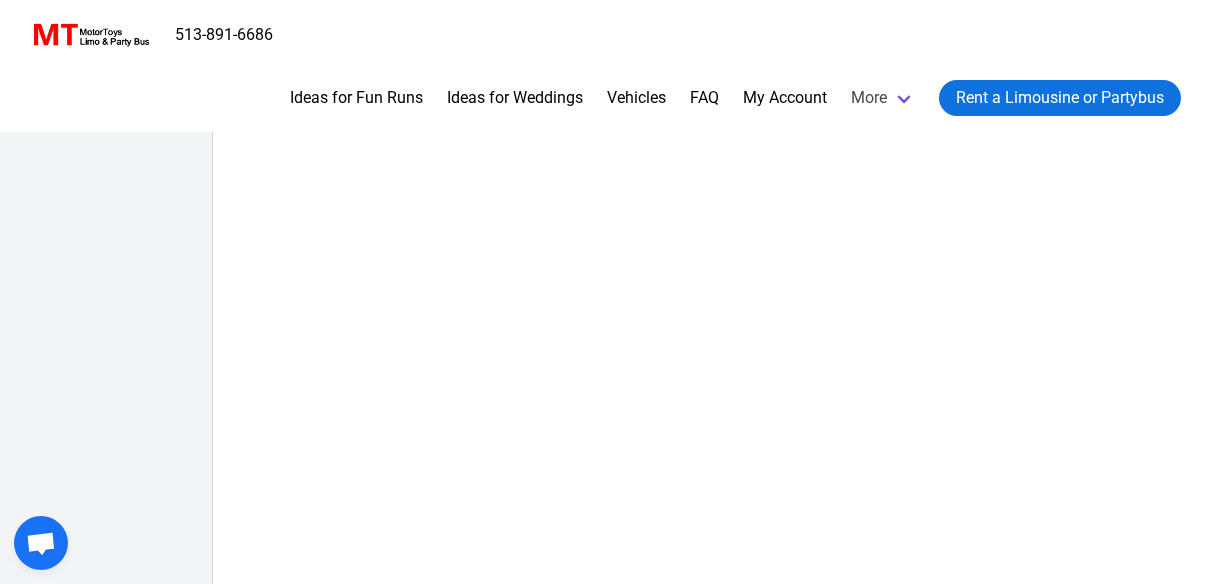 click on "Booking ID  Status  Service Date  Start  End  Vehicle  Chauffeur  Tip  Action              6873        Active   10/11/2025   Saturday
08:00 AM
02:00 AM
Ford Expedition Limousine     Up to 16  pssgr      Not Assigned yet
Cash
Edit           Cancel Trip               6872        Active   10/10/2025   Friday
04:45 PM
11:00 PM
Ford Expedition Limousine     Up to 16  pssgr      Not Assigned yet
Cash
Edit           Cancel Trip               6871        Active   10/08/2025   Wednesday       Ford Expedition Limousine" at bounding box center (739, 246) 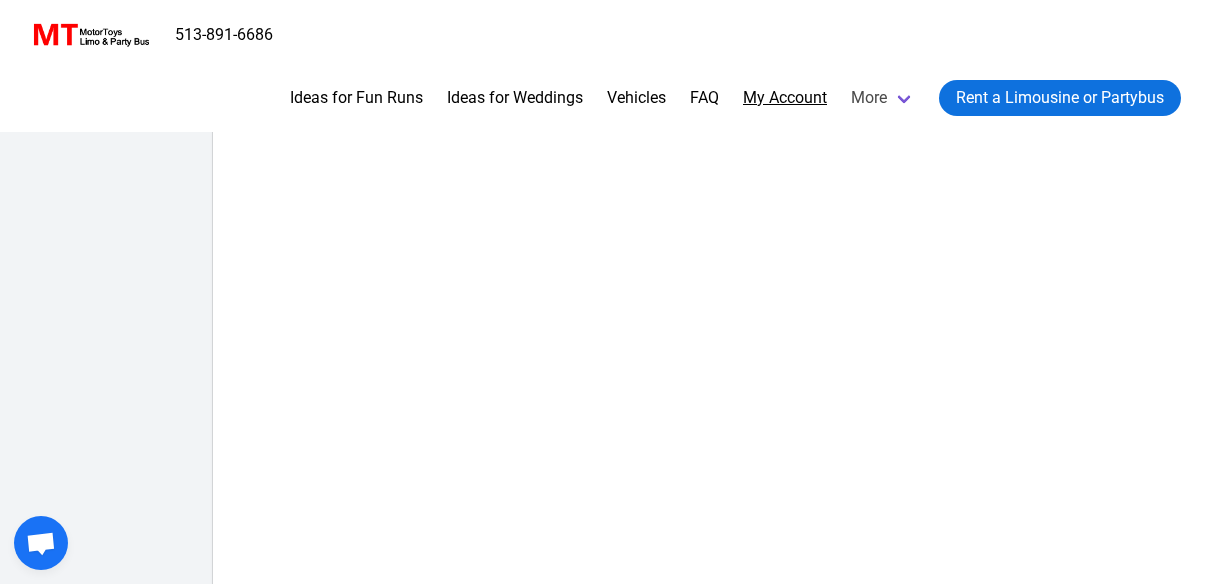 click on "My Account" at bounding box center (785, 98) 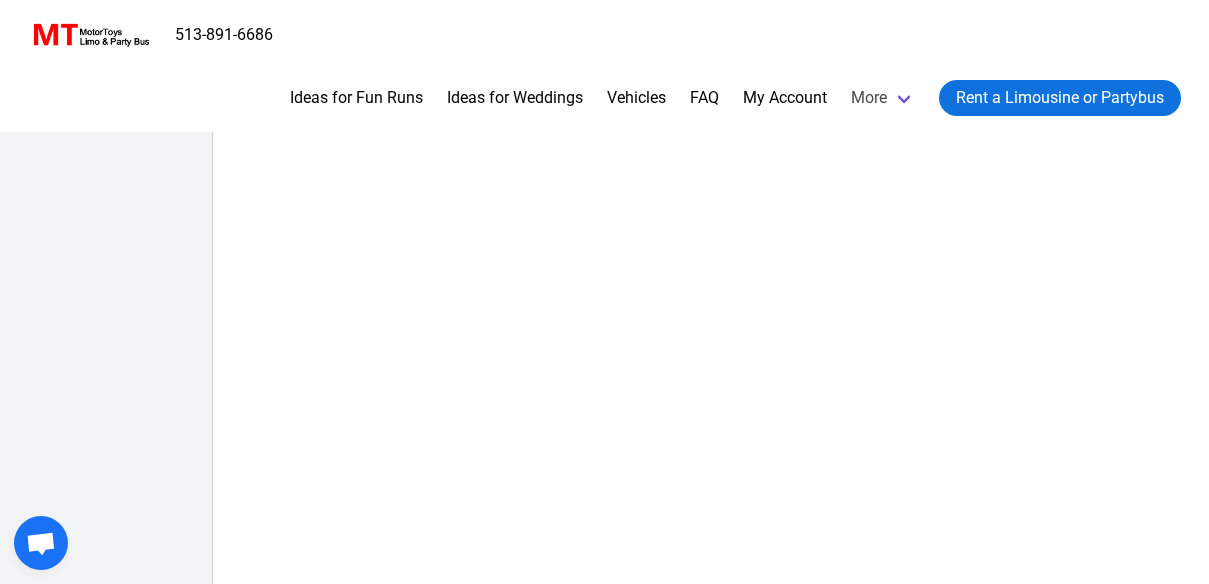 click on "Booking ID  Status  Service Date  Start  End  Vehicle  Chauffeur  Tip  Action              6873        Active   10/11/2025   Saturday
08:00 AM
02:00 AM
Ford Expedition Limousine     Up to 16  pssgr      Not Assigned yet
Cash
Edit           Cancel Trip               6872        Active   10/10/2025   Friday
04:45 PM
11:00 PM
Ford Expedition Limousine     Up to 16  pssgr      Not Assigned yet
Cash
Edit           Cancel Trip               6871        Active   10/08/2025   Wednesday       Ford Expedition Limousine" at bounding box center [739, 246] 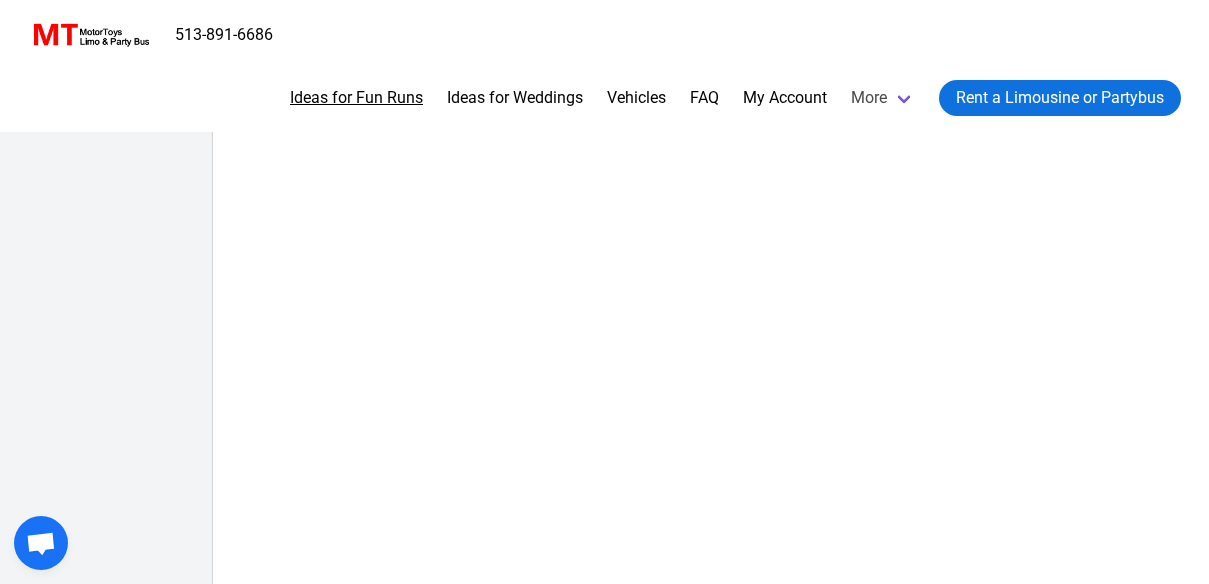 click on "Ideas for Fun Runs" at bounding box center (356, 98) 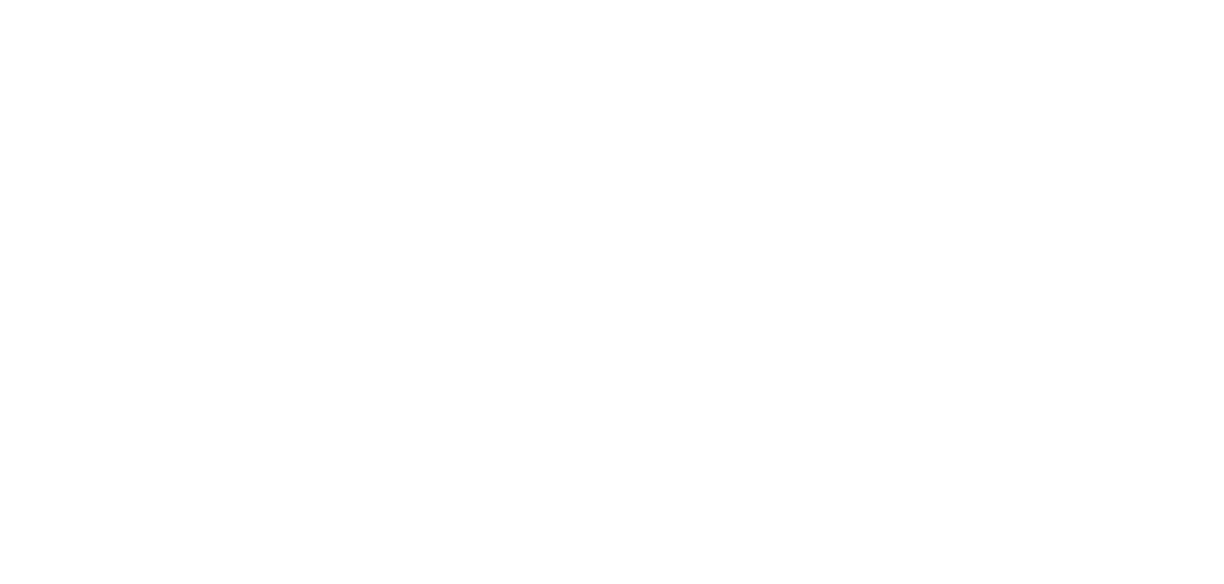 scroll, scrollTop: 0, scrollLeft: 0, axis: both 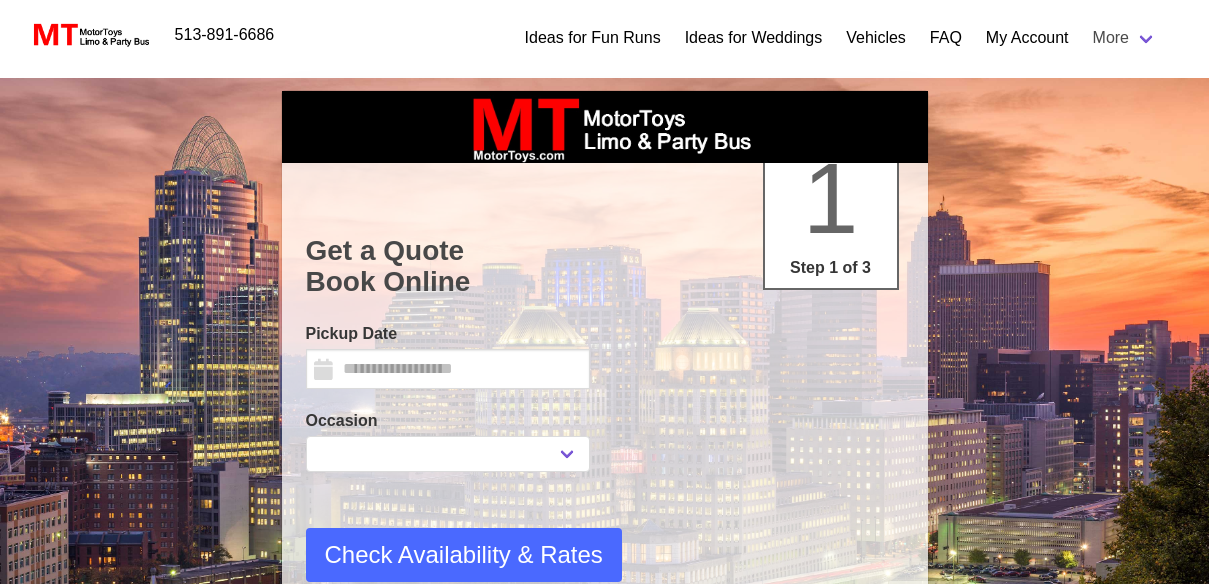 select 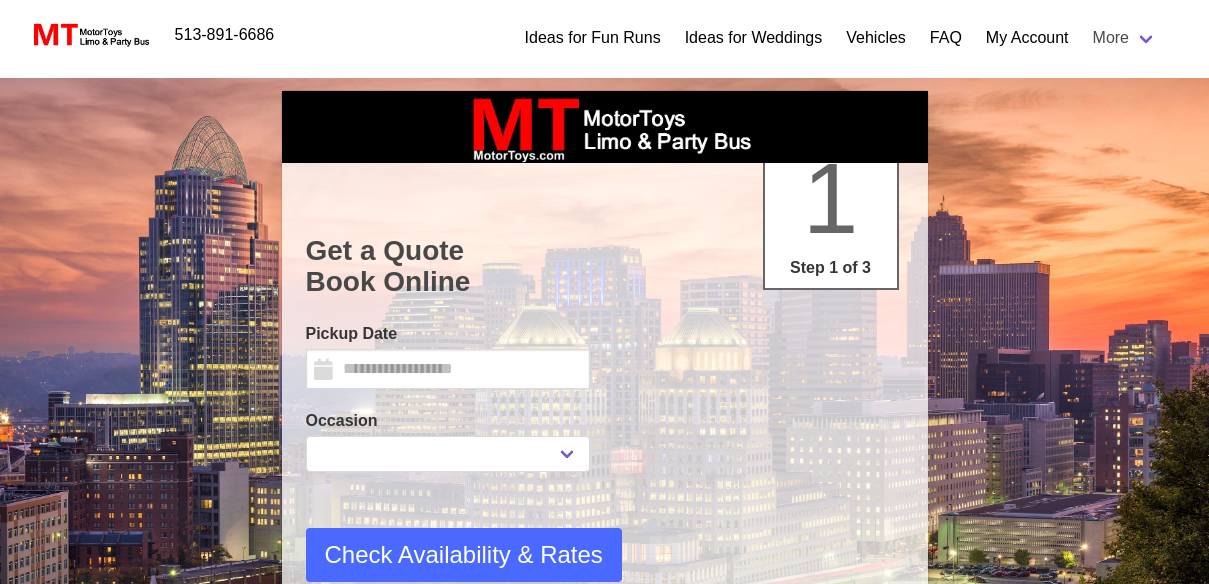 type on "********" 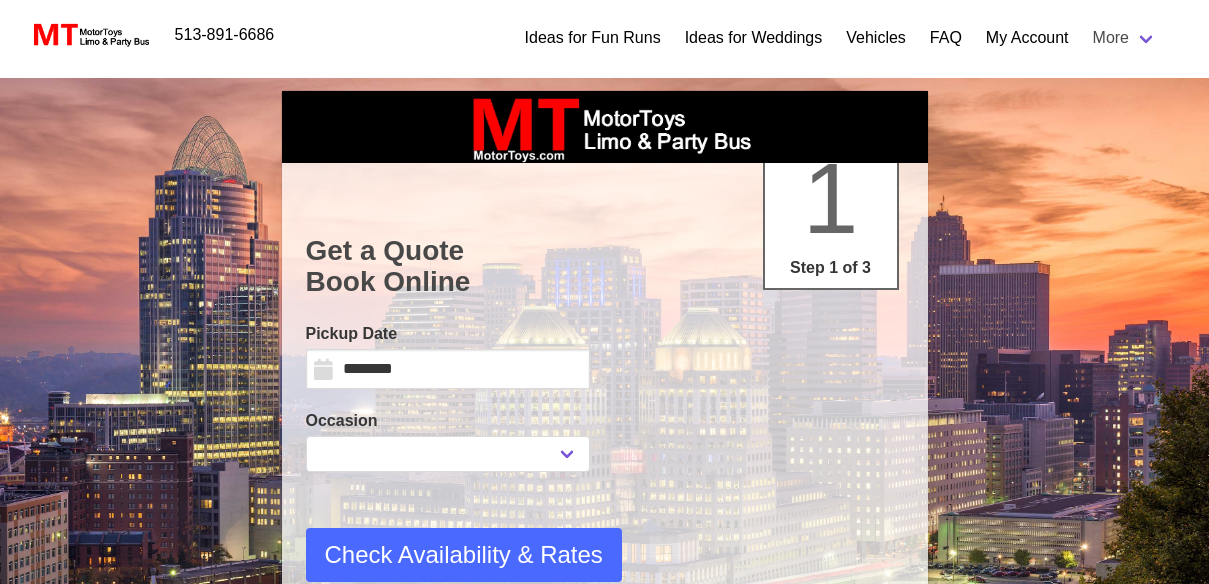 select on "*" 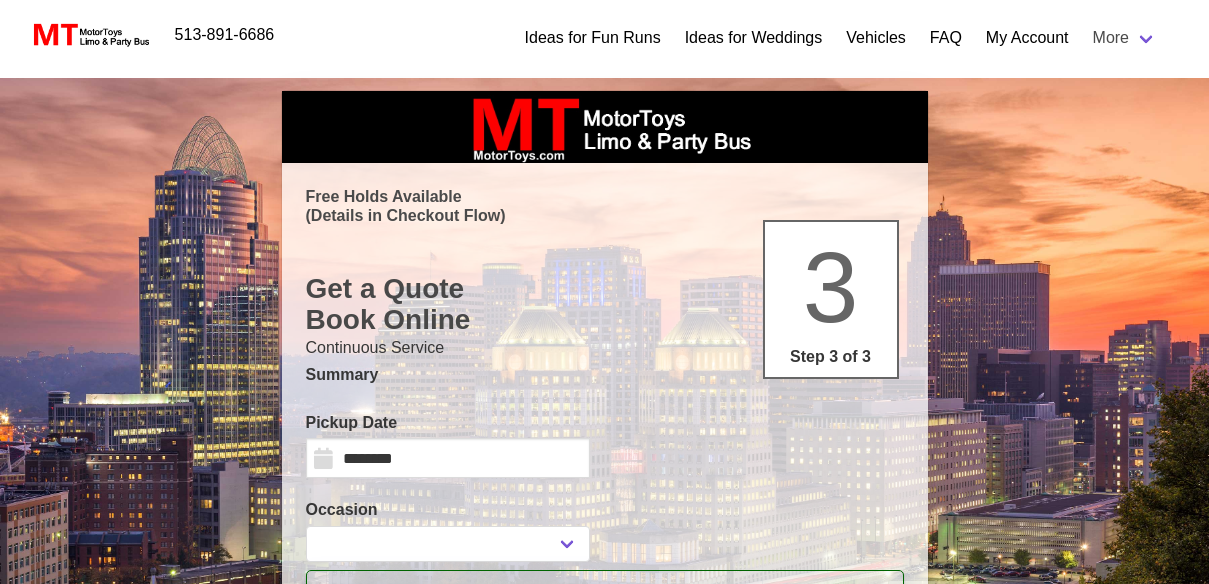 select 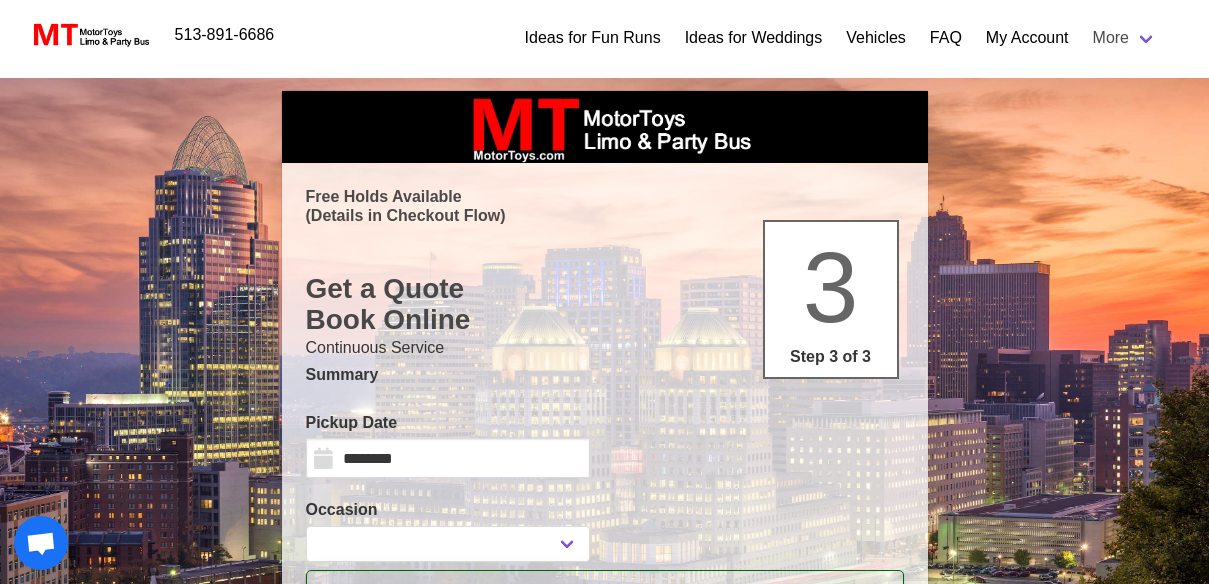 select 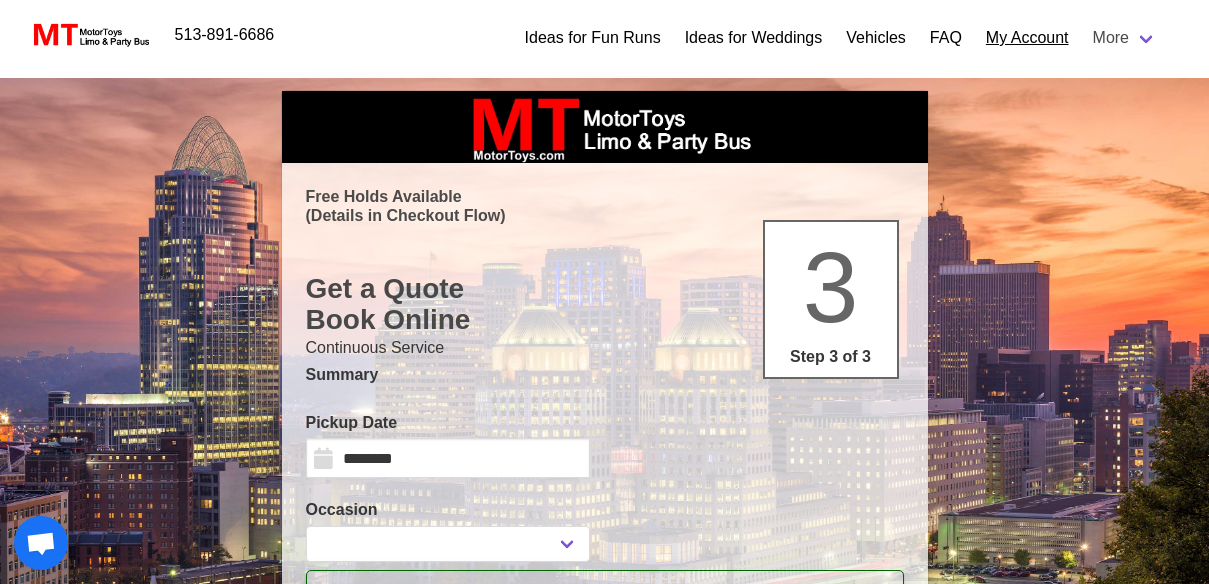 click on "My Account" at bounding box center (1027, 38) 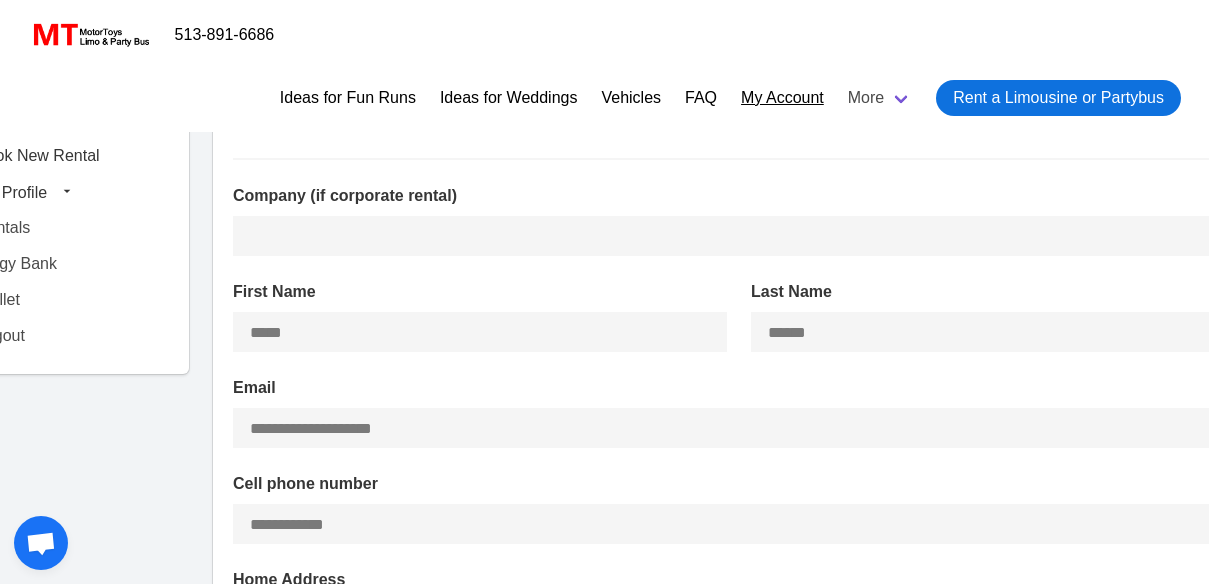 type on "**********" 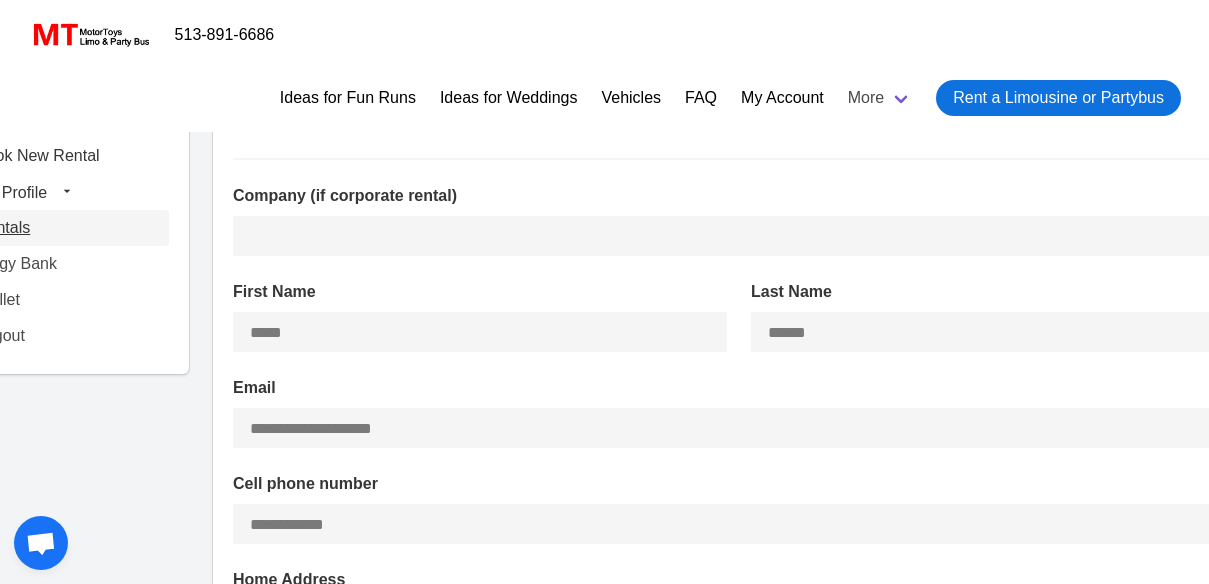 click on "Rentals" at bounding box center [66, 228] 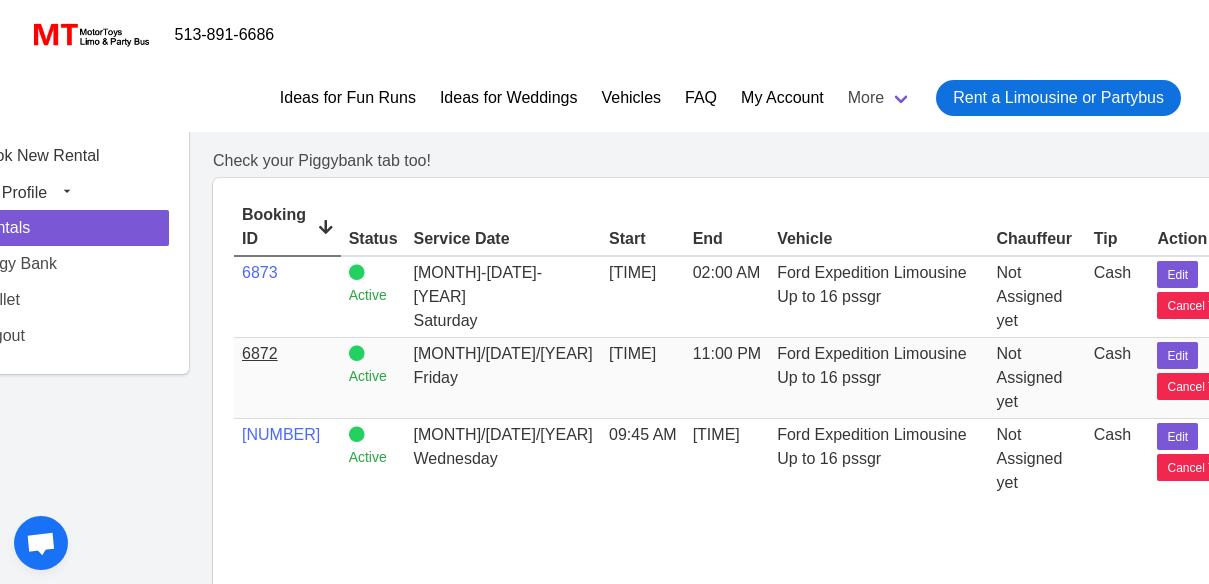 click on "6872" at bounding box center [260, 353] 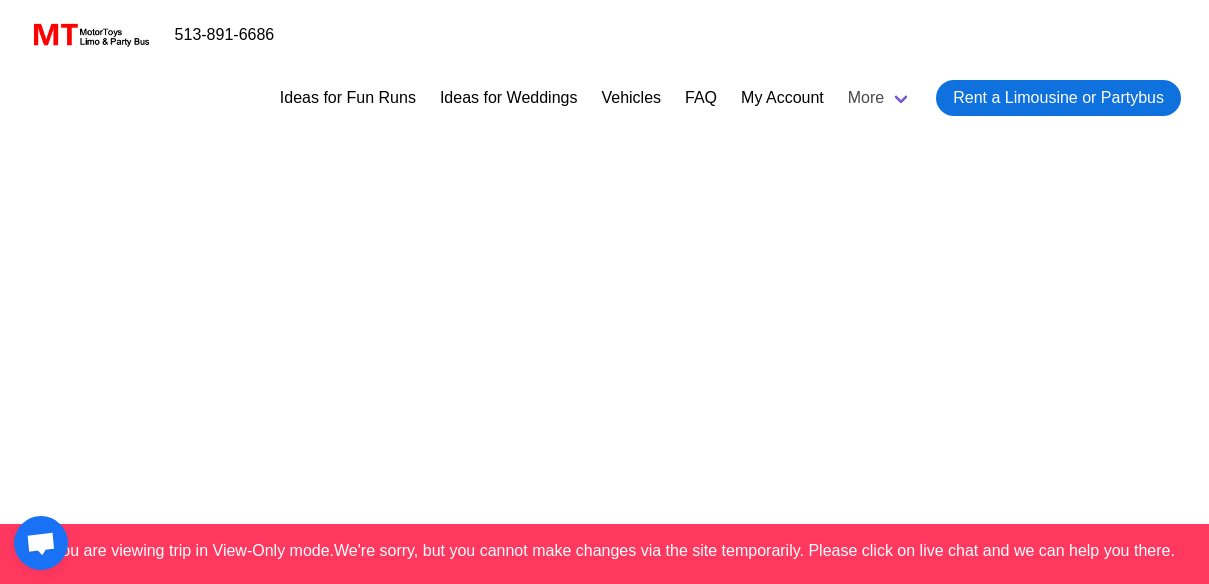 select on "*" 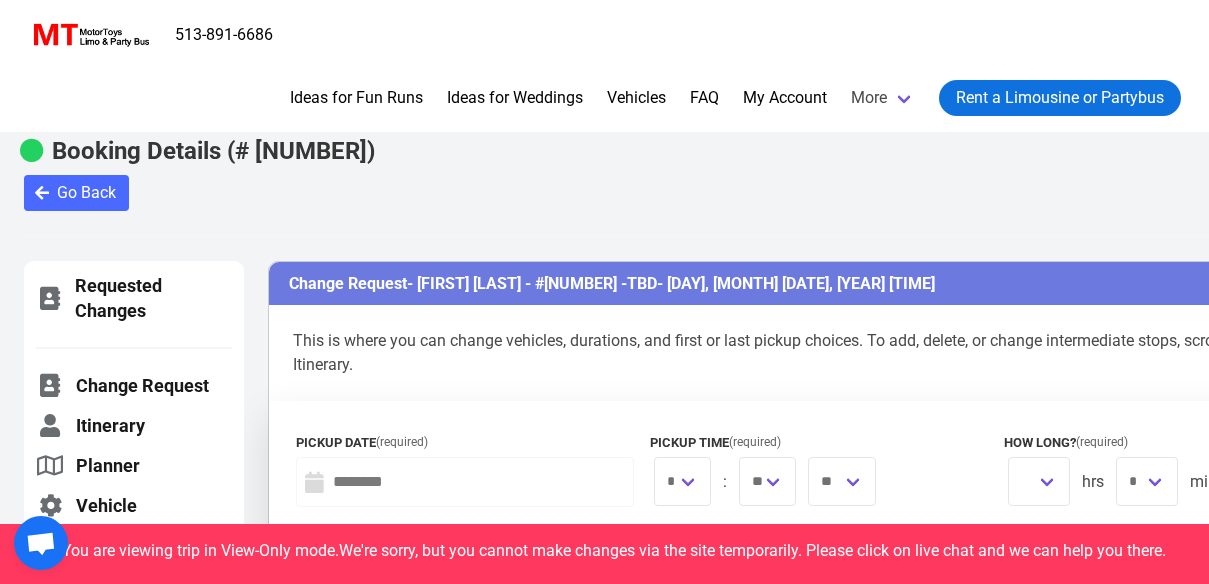 select 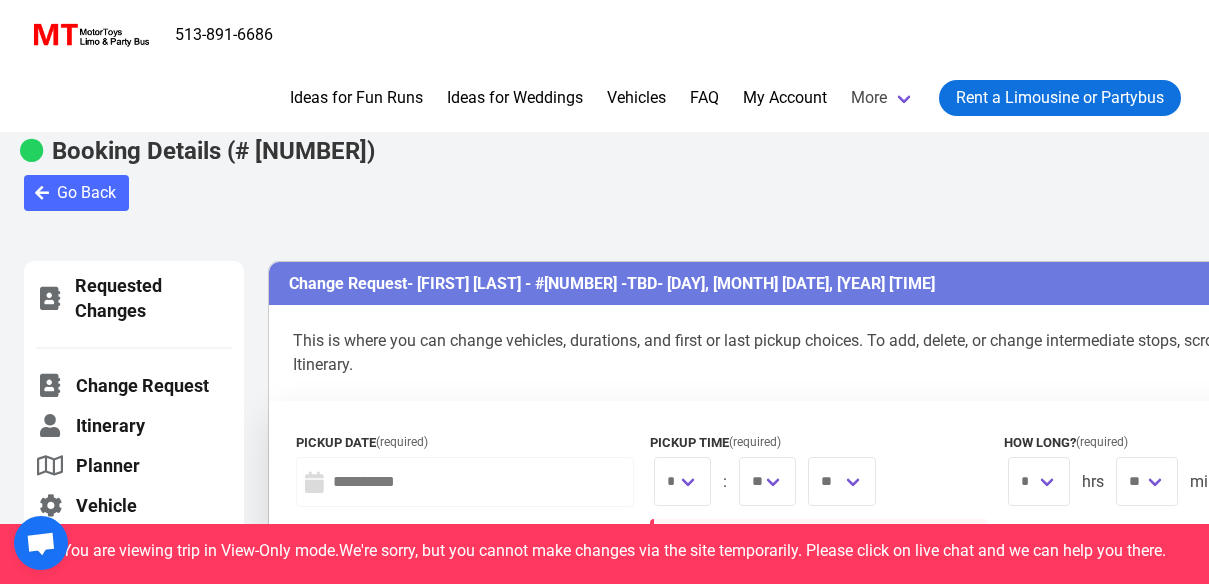 type on "**********" 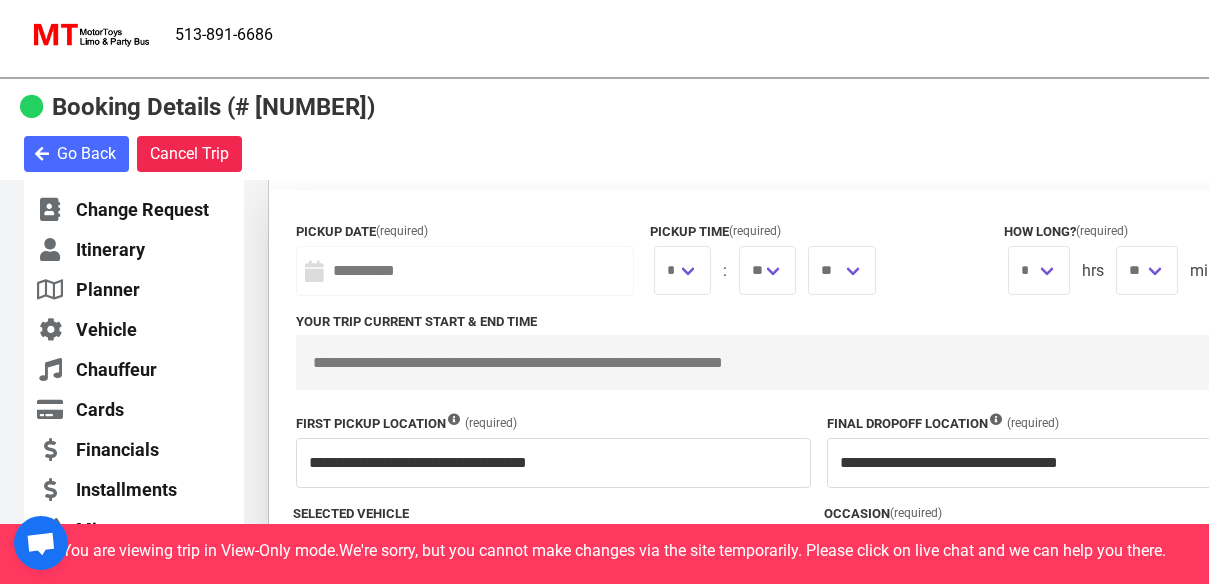 scroll, scrollTop: 324, scrollLeft: 0, axis: vertical 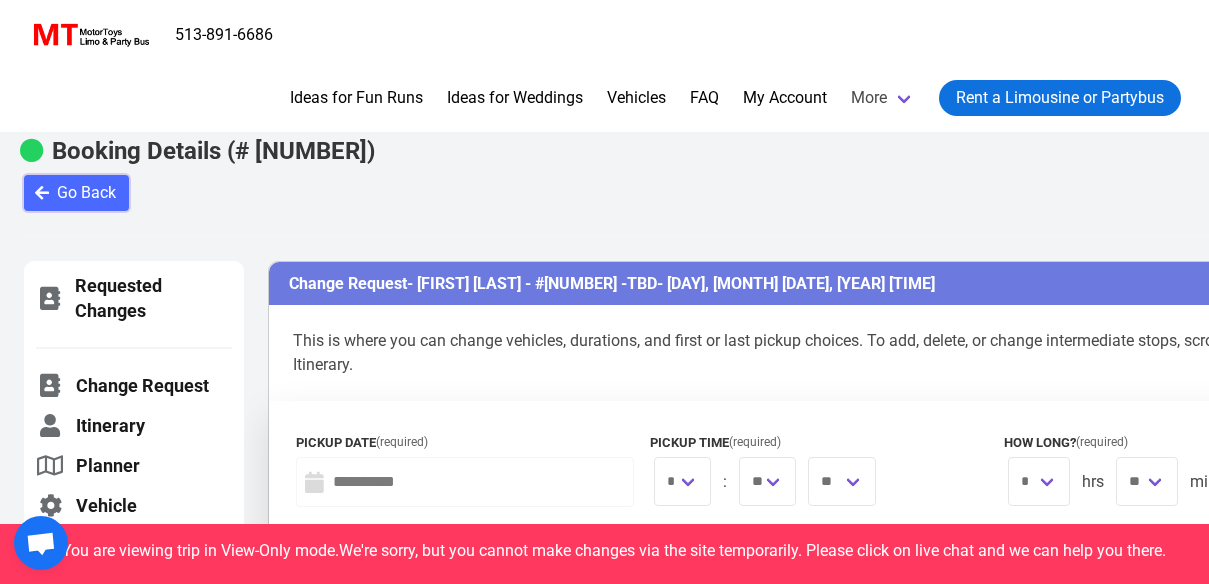 click on "Go Back" at bounding box center [86, 193] 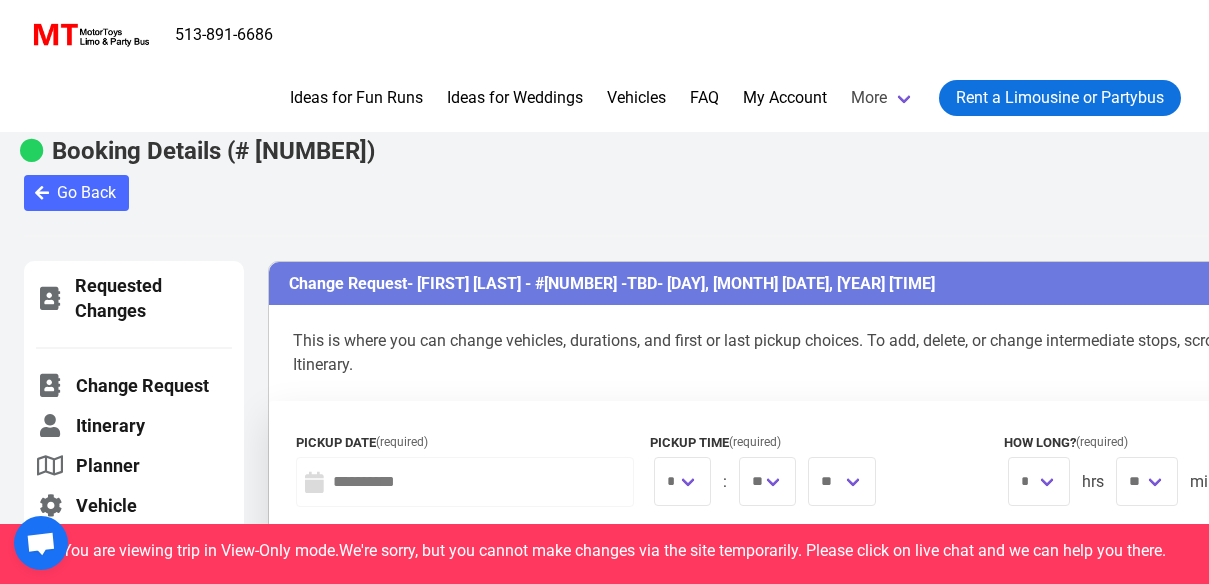 select on "********" 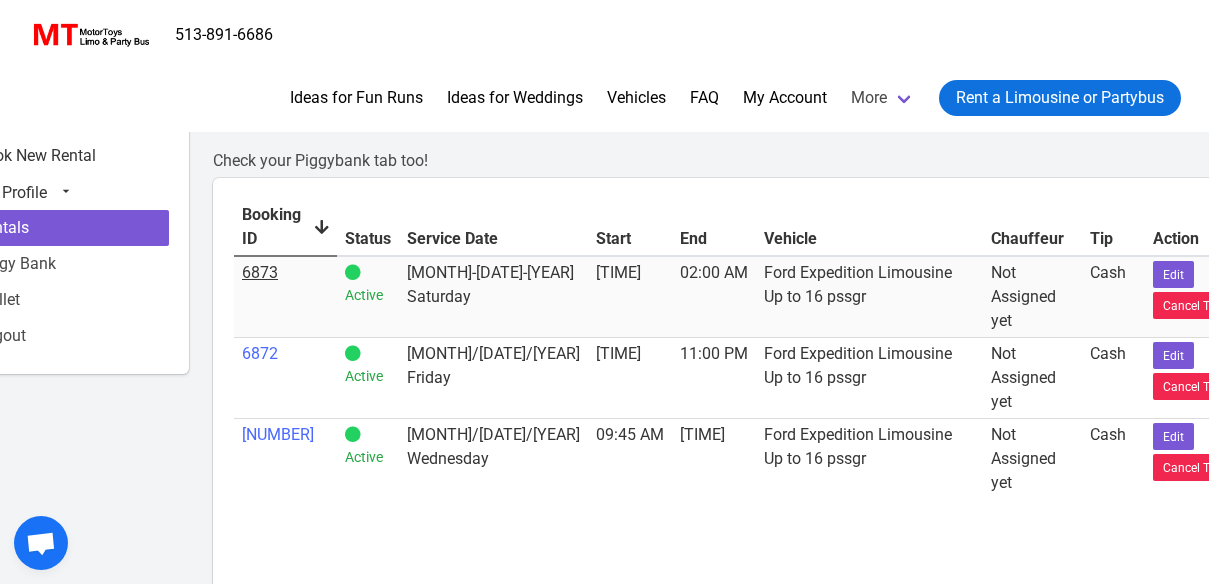 click on "6873" at bounding box center [260, 272] 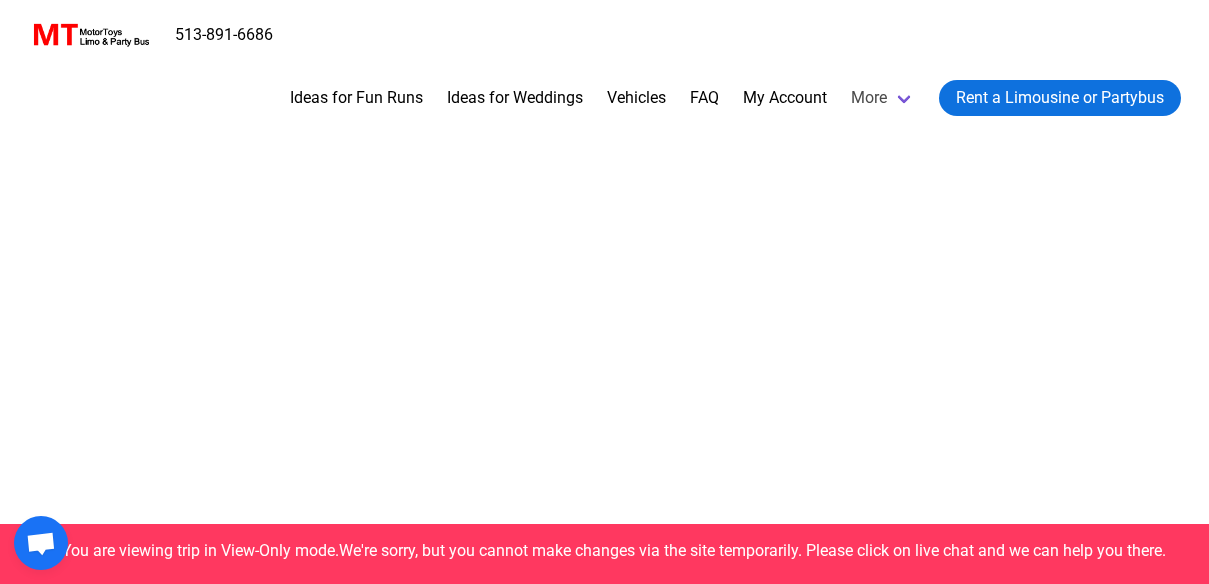 select on "*" 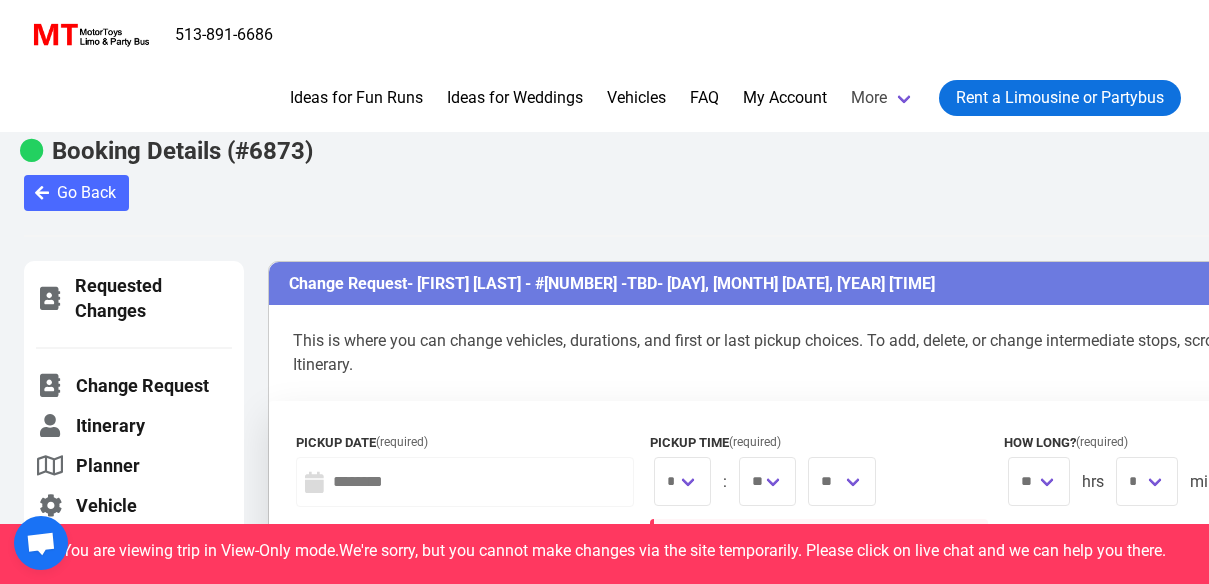 type on "**********" 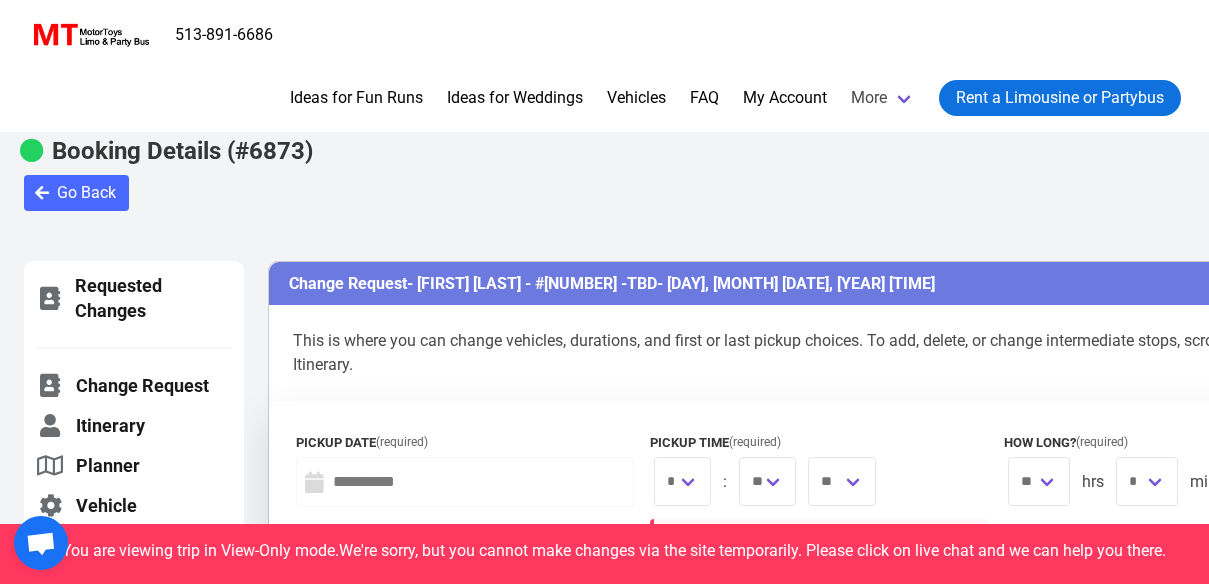 type on "**********" 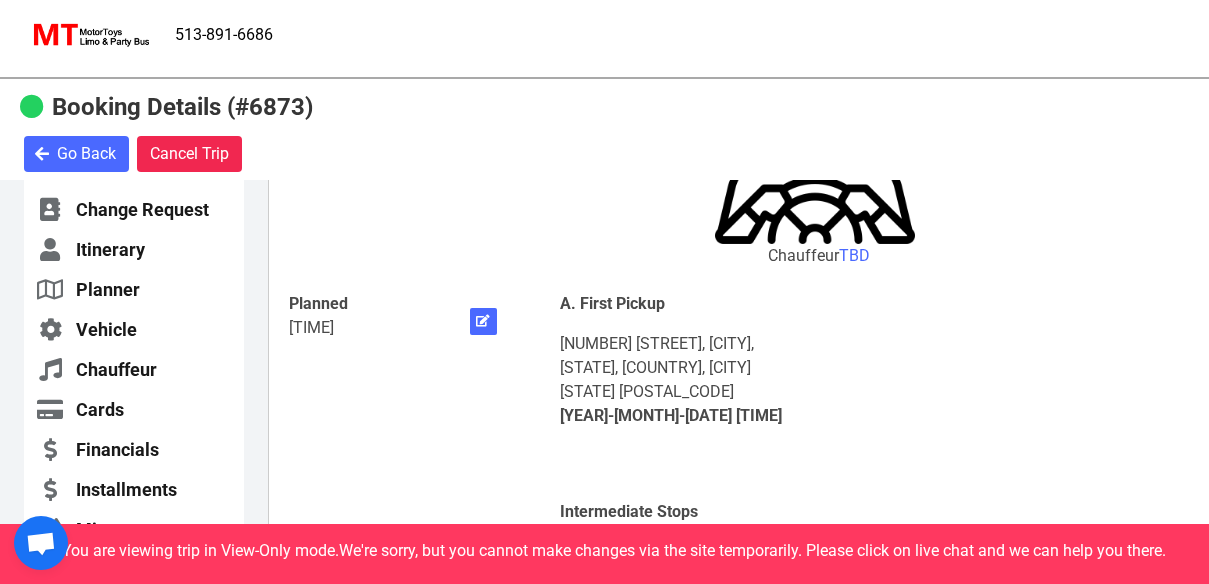 scroll, scrollTop: 1296, scrollLeft: 0, axis: vertical 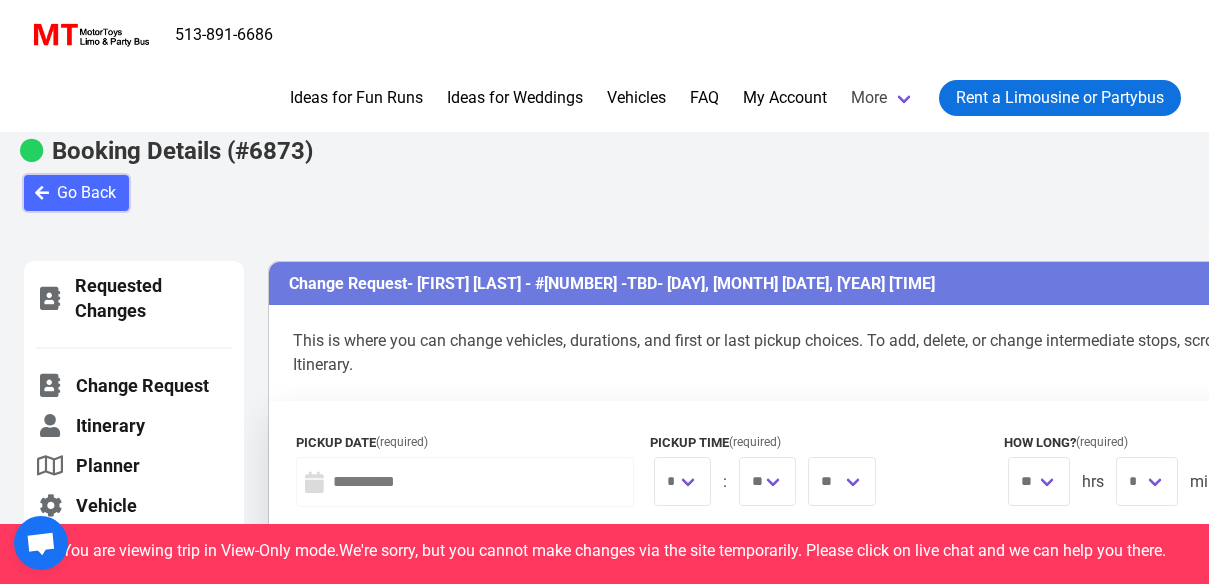 click on "Go Back" at bounding box center [86, 193] 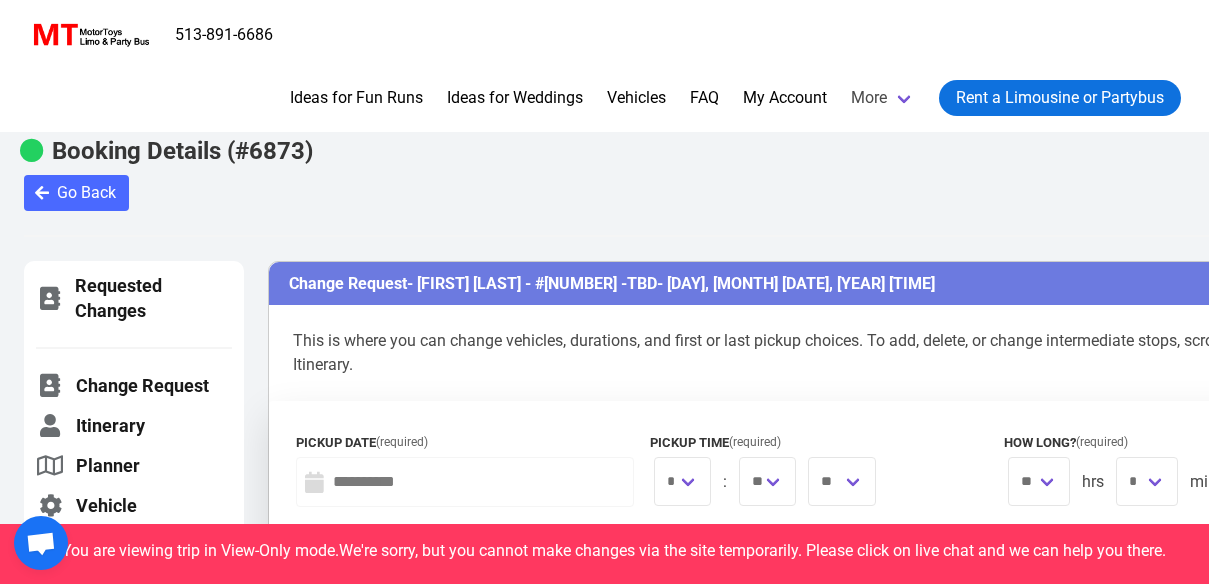 select on "********" 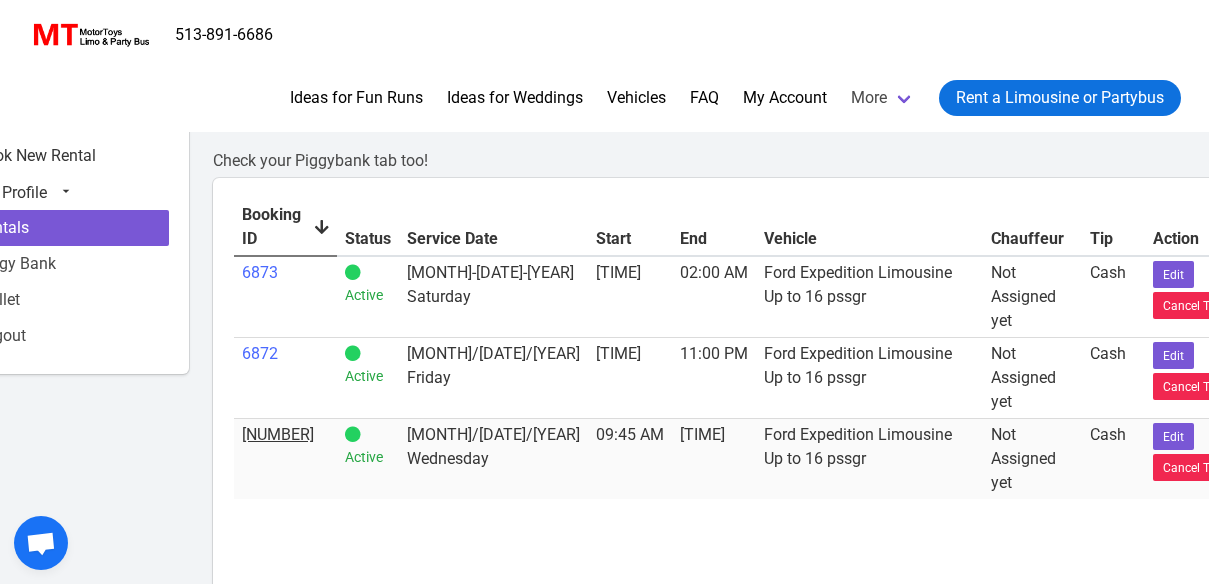 click on "6871" at bounding box center (278, 434) 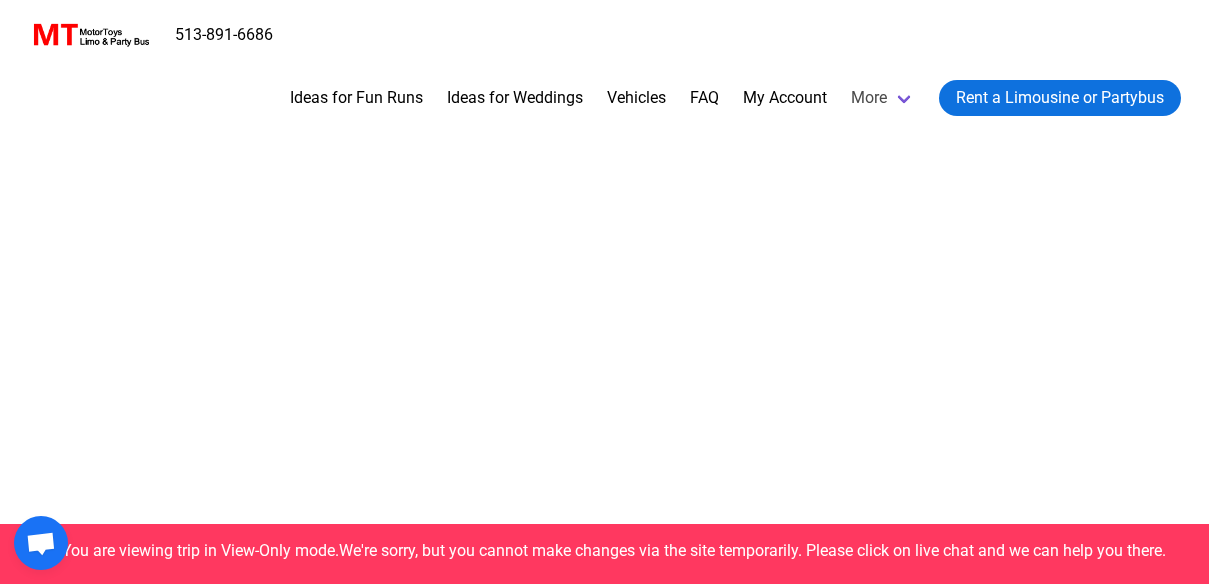 select on "**" 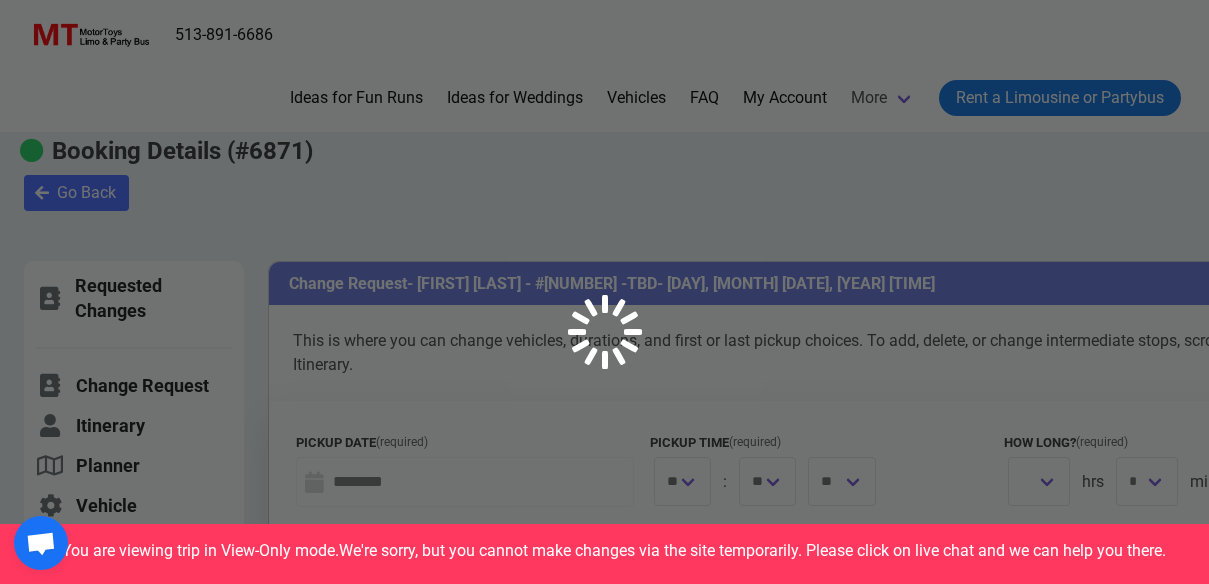 select 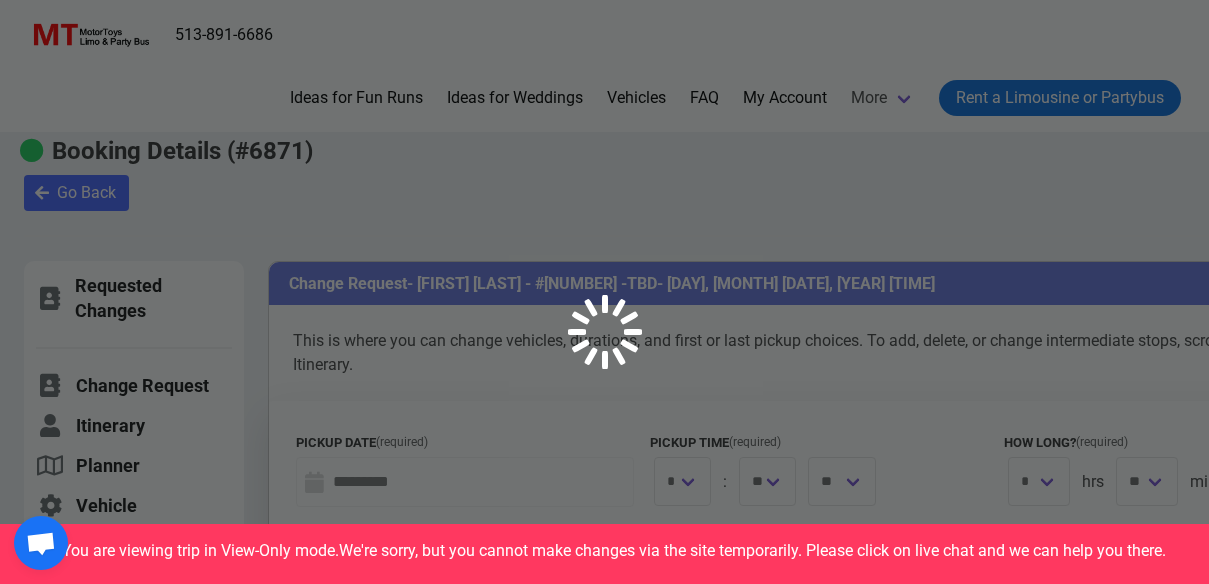 type on "**********" 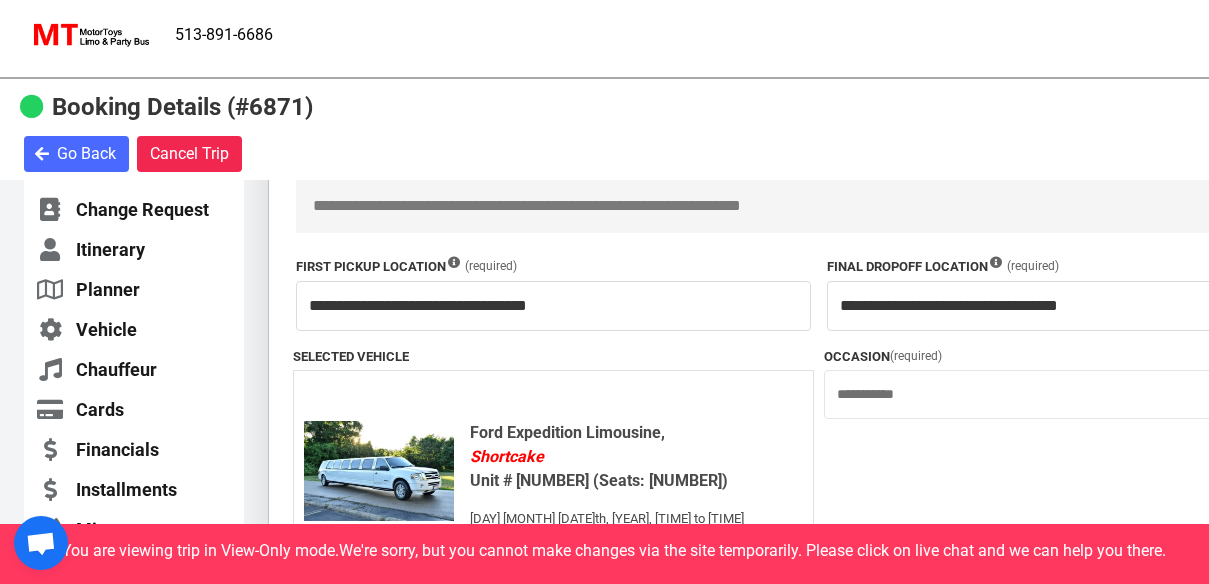 scroll, scrollTop: 325, scrollLeft: 0, axis: vertical 